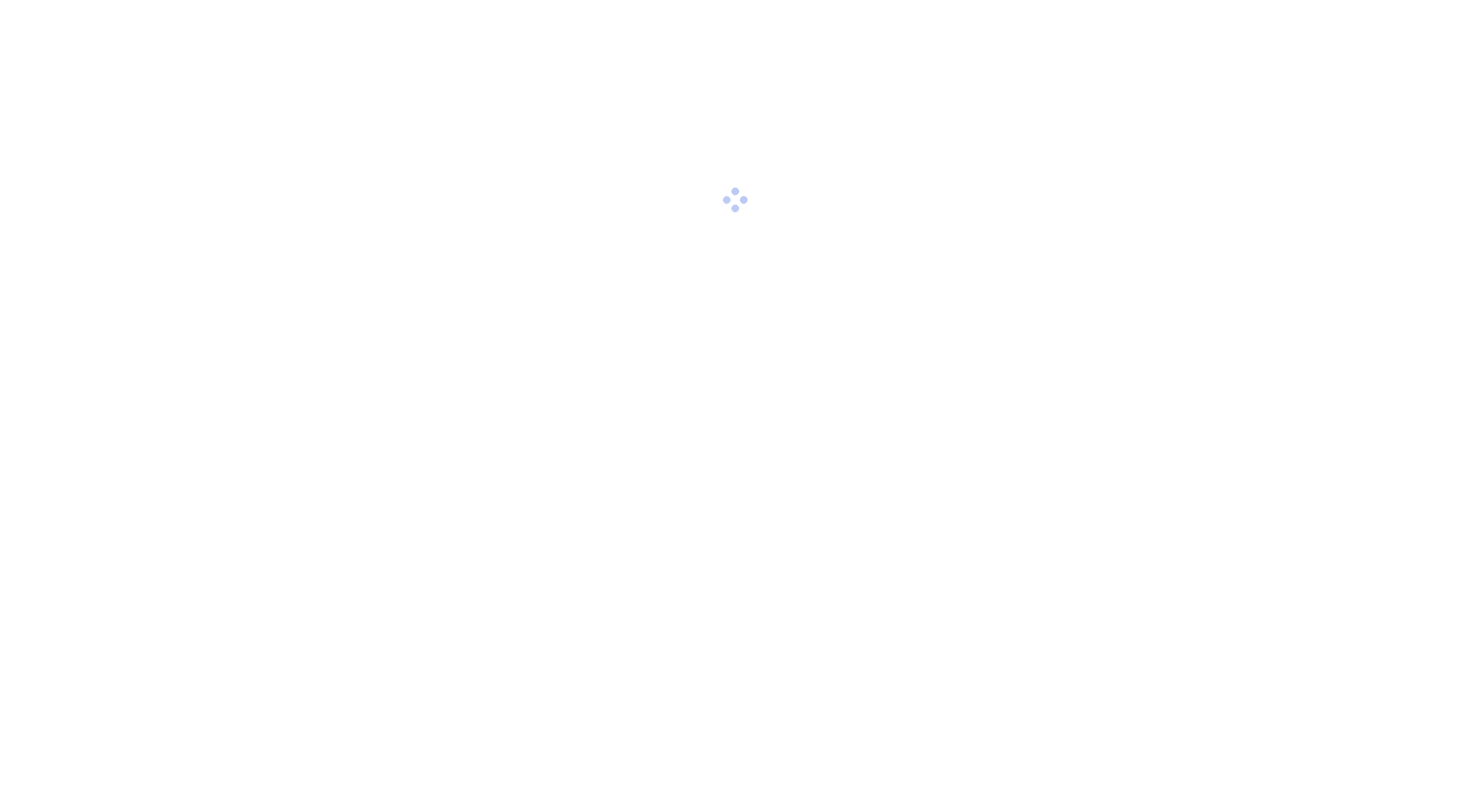 scroll, scrollTop: 0, scrollLeft: 0, axis: both 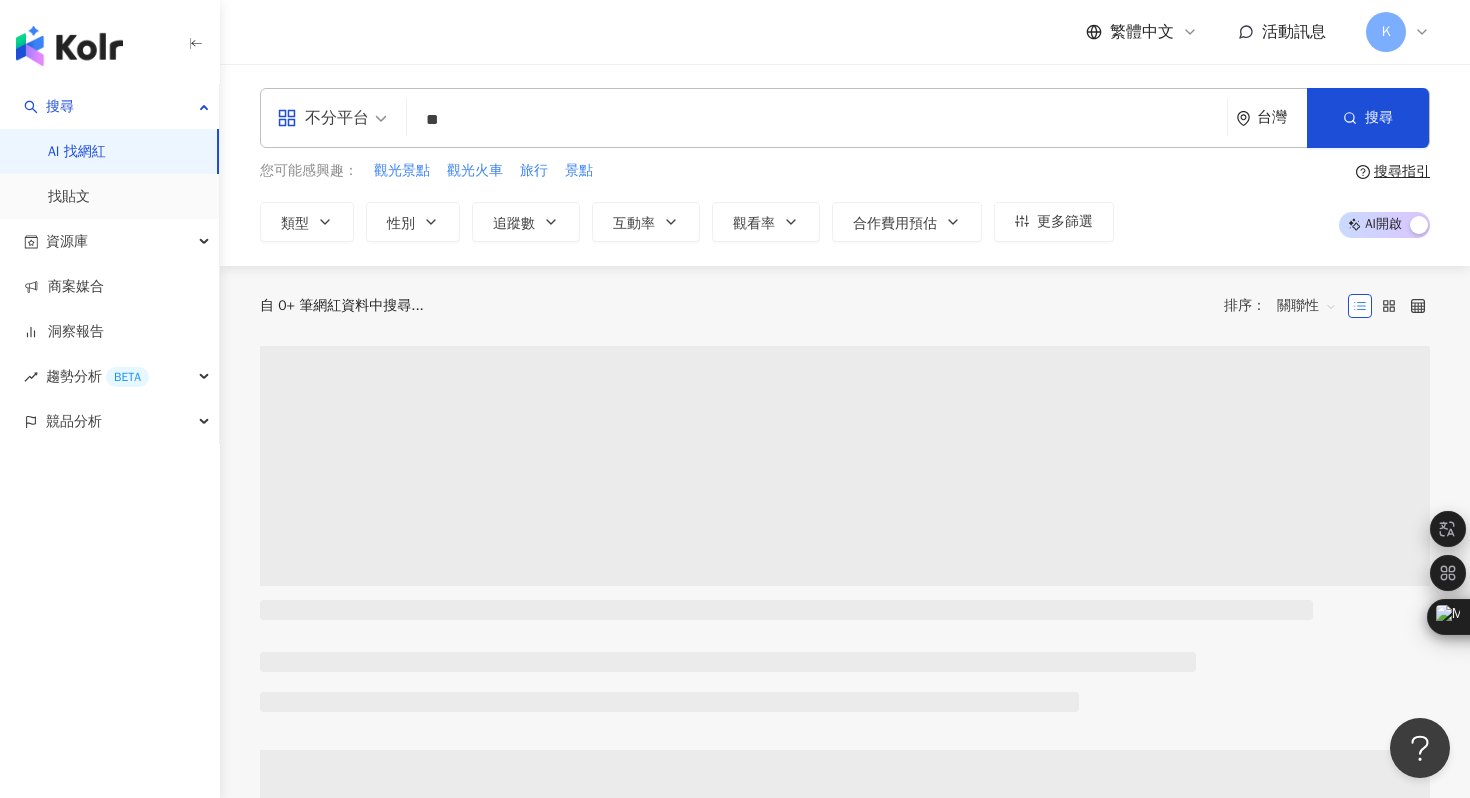 type on "*" 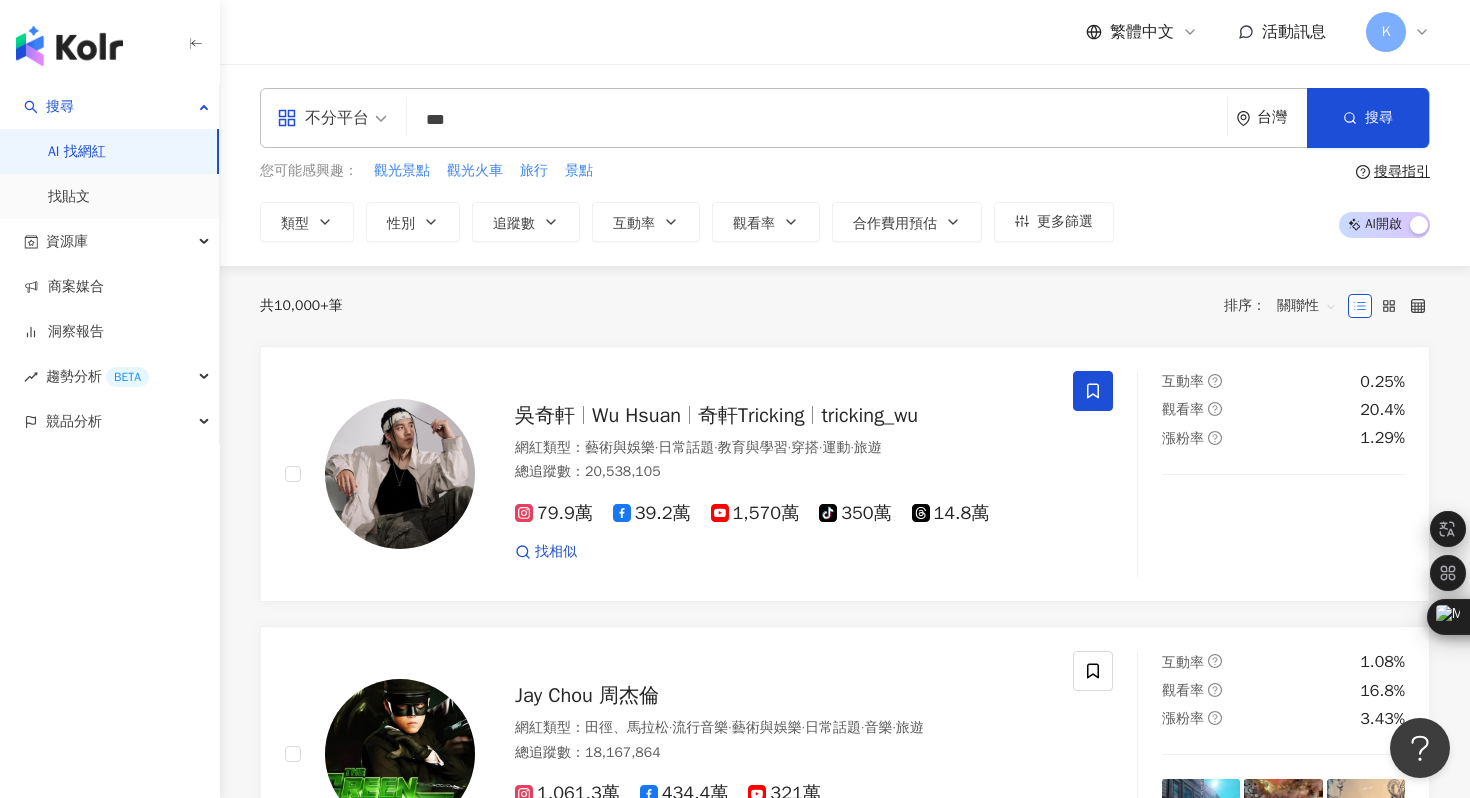 type on "**" 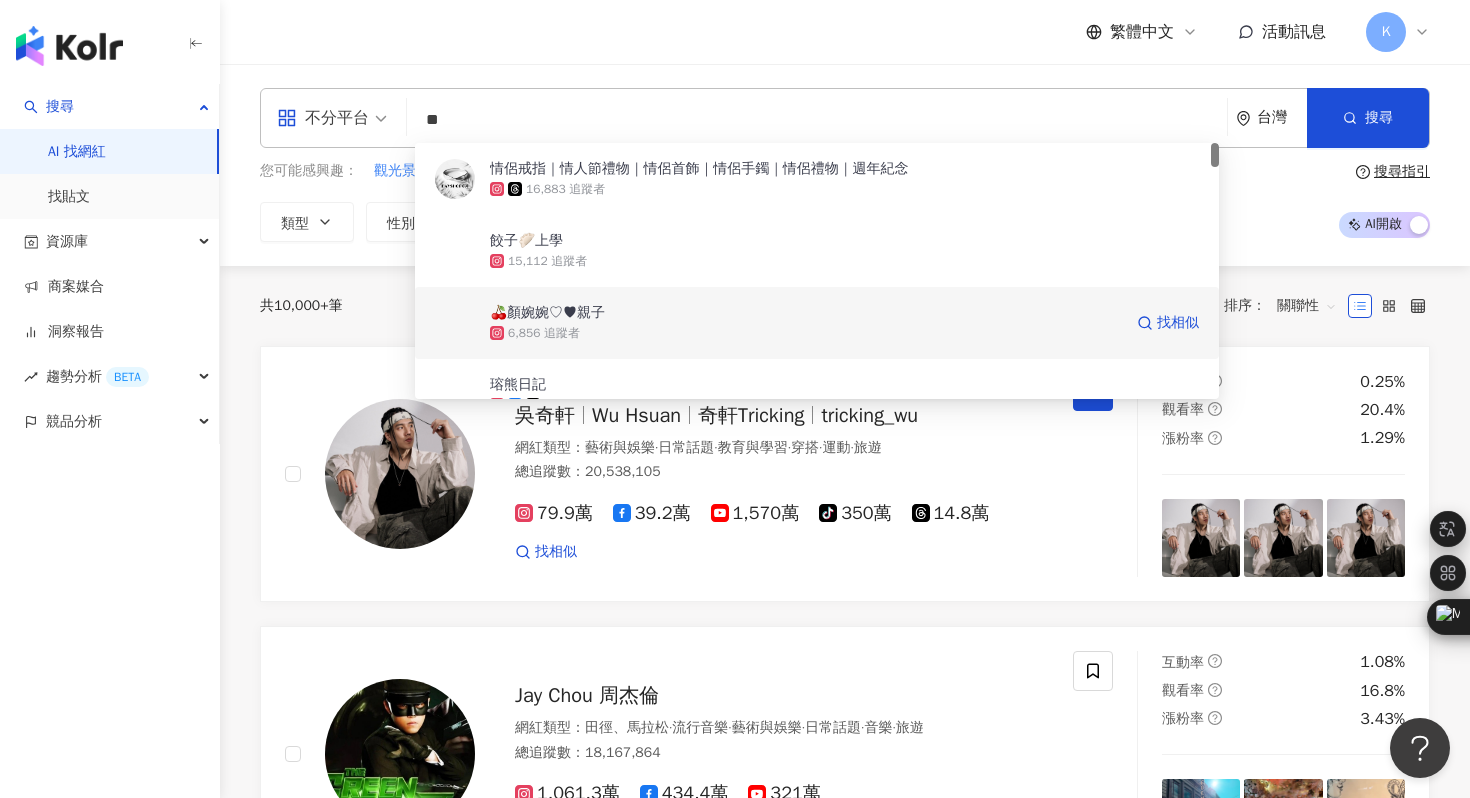 type 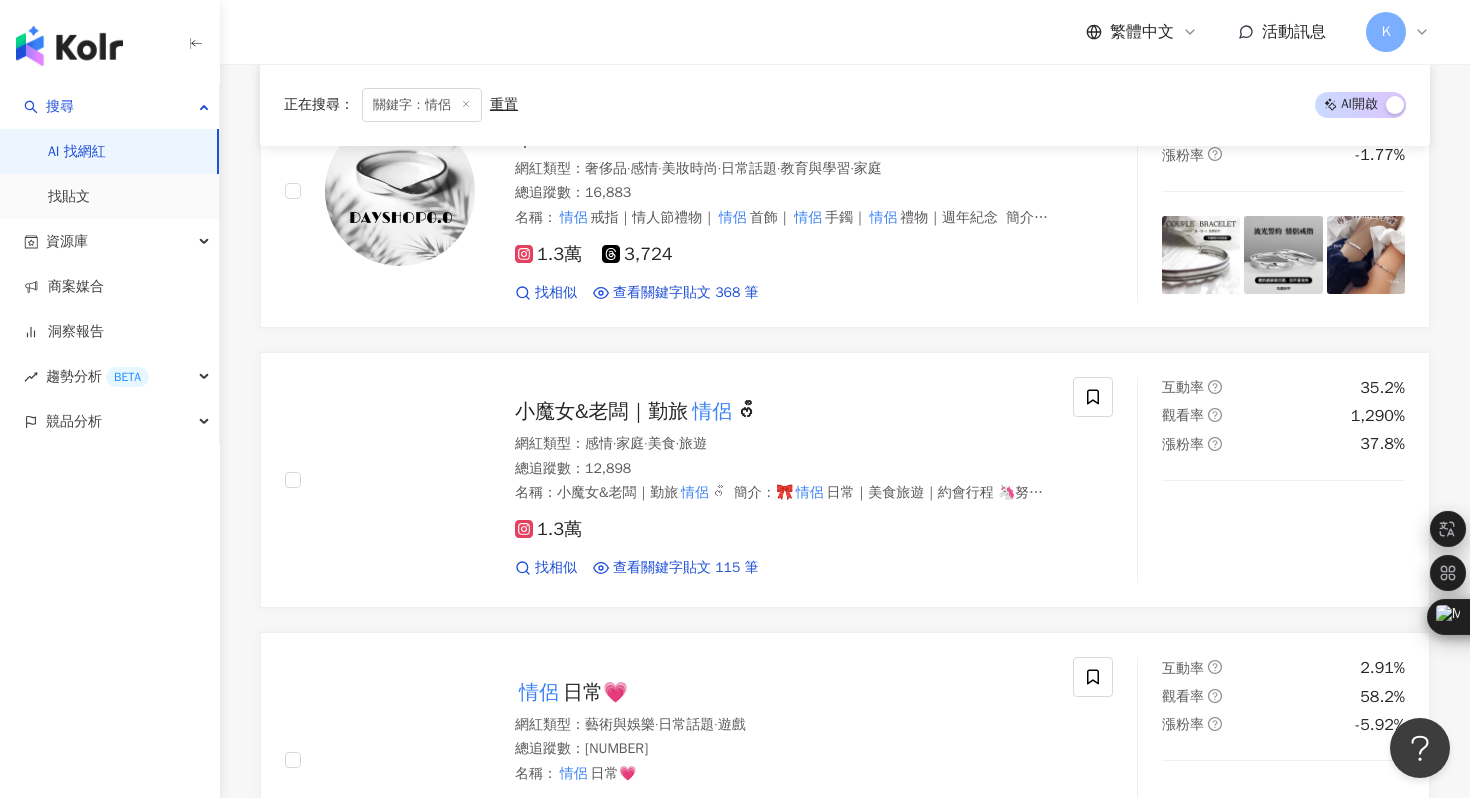 scroll, scrollTop: 2047, scrollLeft: 0, axis: vertical 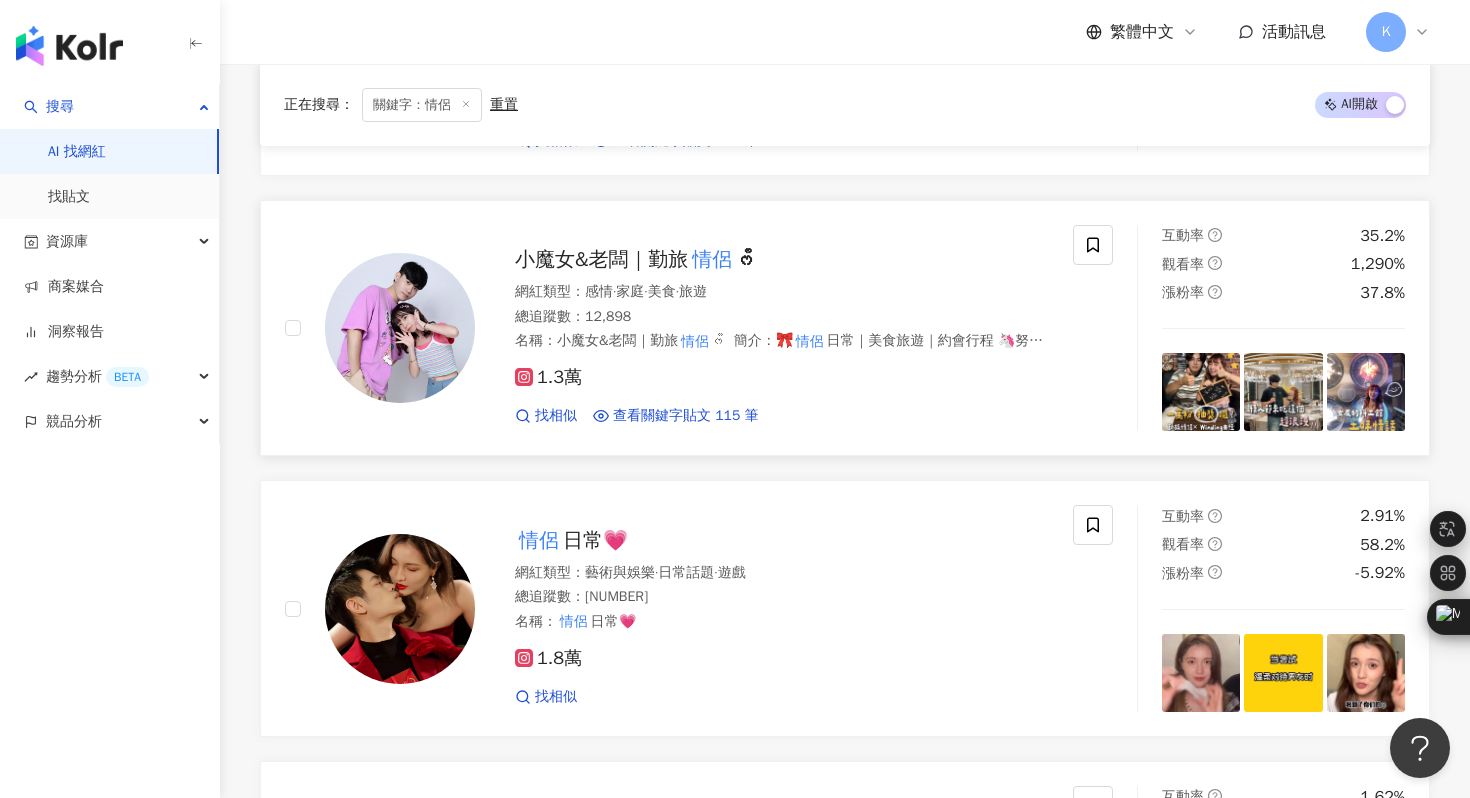 click at bounding box center (400, 328) 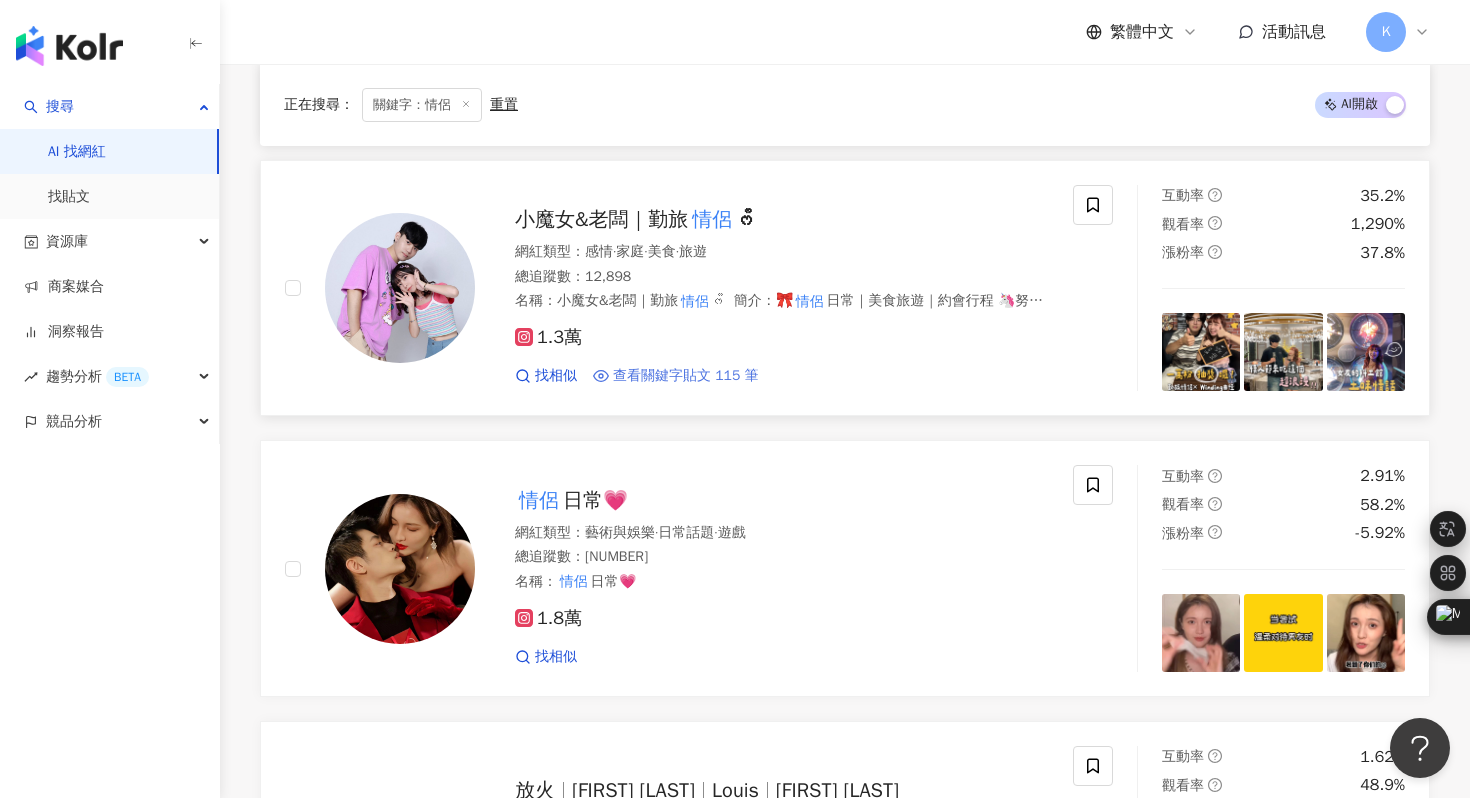 scroll, scrollTop: 2089, scrollLeft: 0, axis: vertical 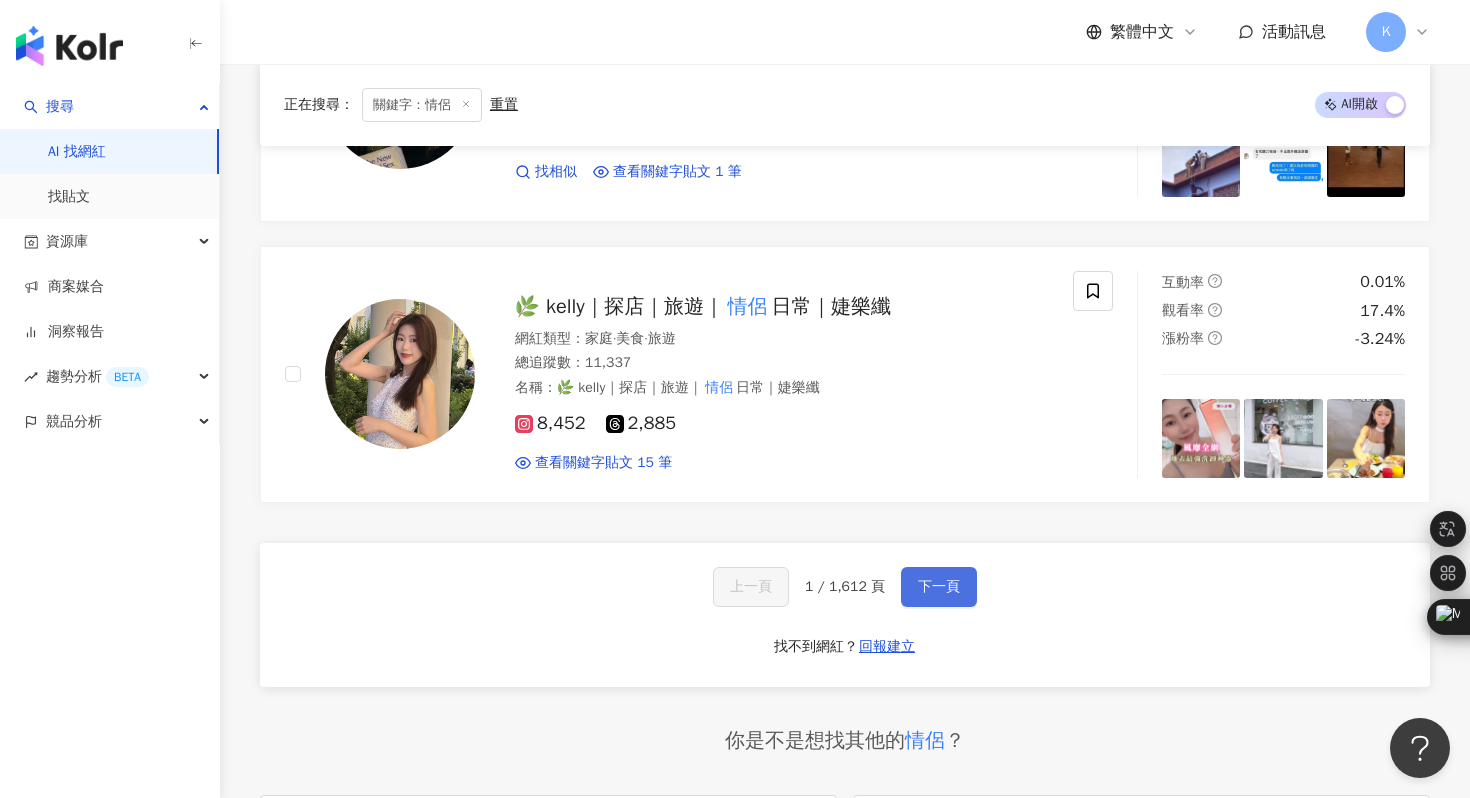 click on "下一頁" at bounding box center [939, 587] 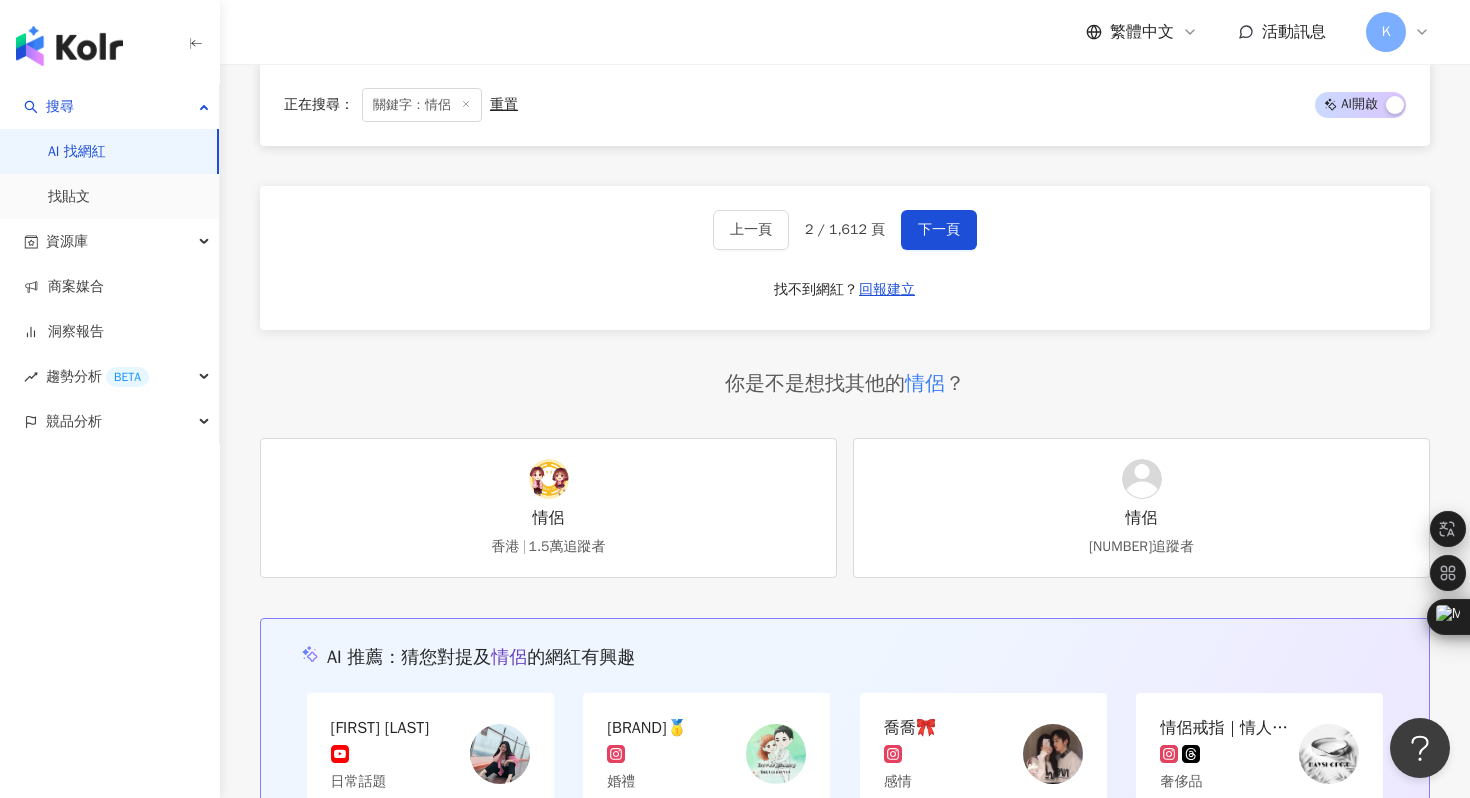 scroll, scrollTop: 4147, scrollLeft: 0, axis: vertical 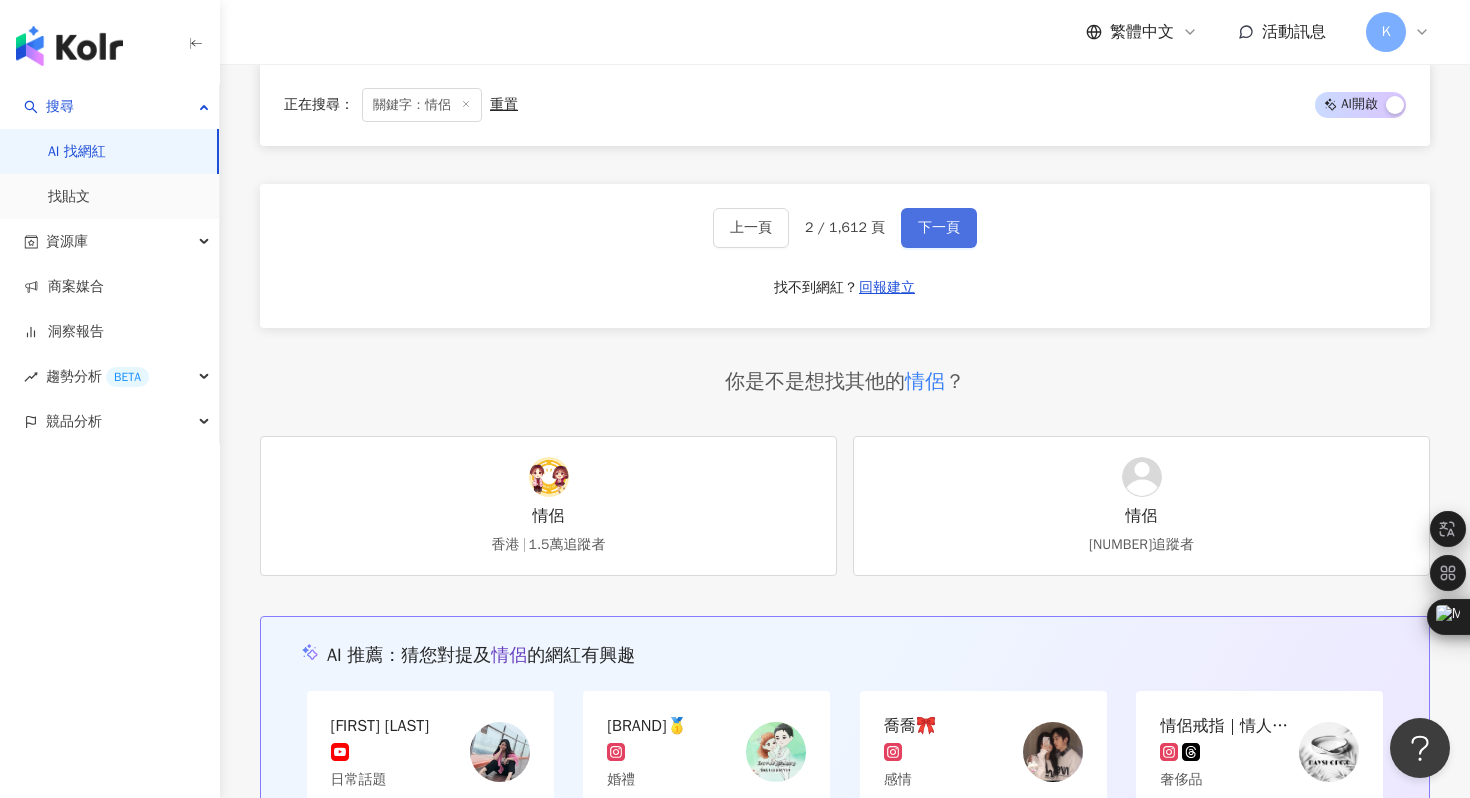 click on "下一頁" at bounding box center [939, 228] 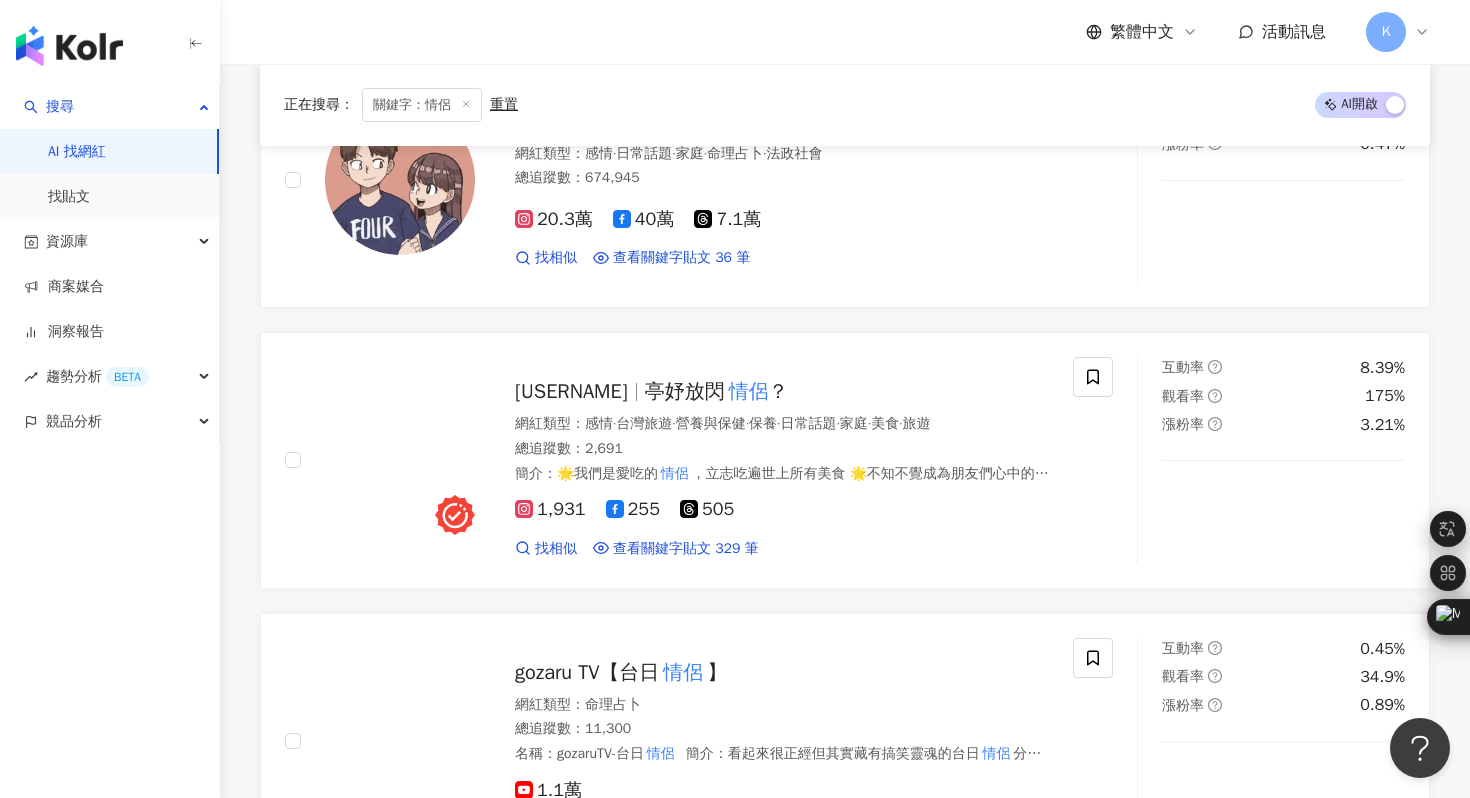 scroll, scrollTop: 0, scrollLeft: 0, axis: both 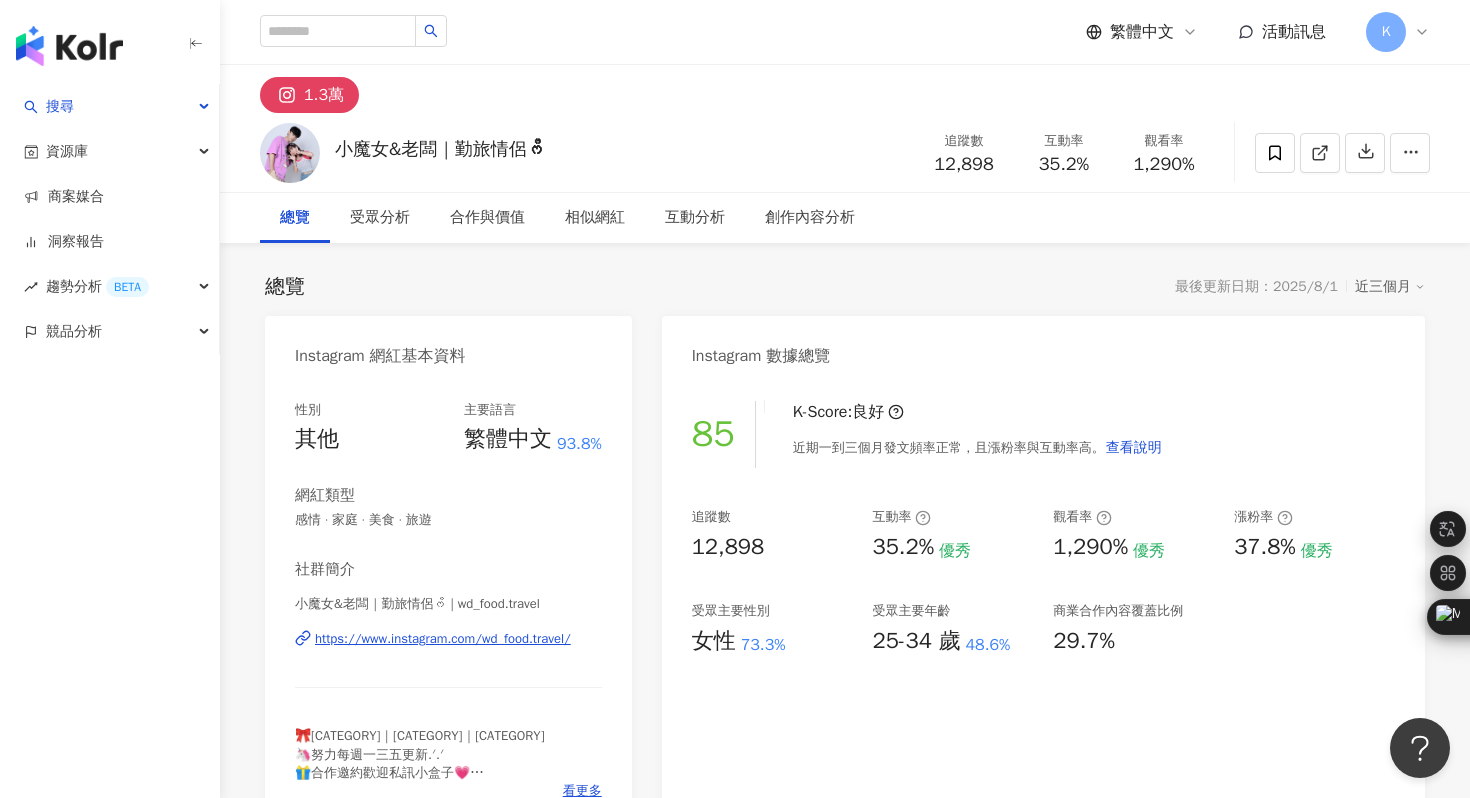 click on "https://www.instagram.com/wd_food.travel/" at bounding box center (443, 639) 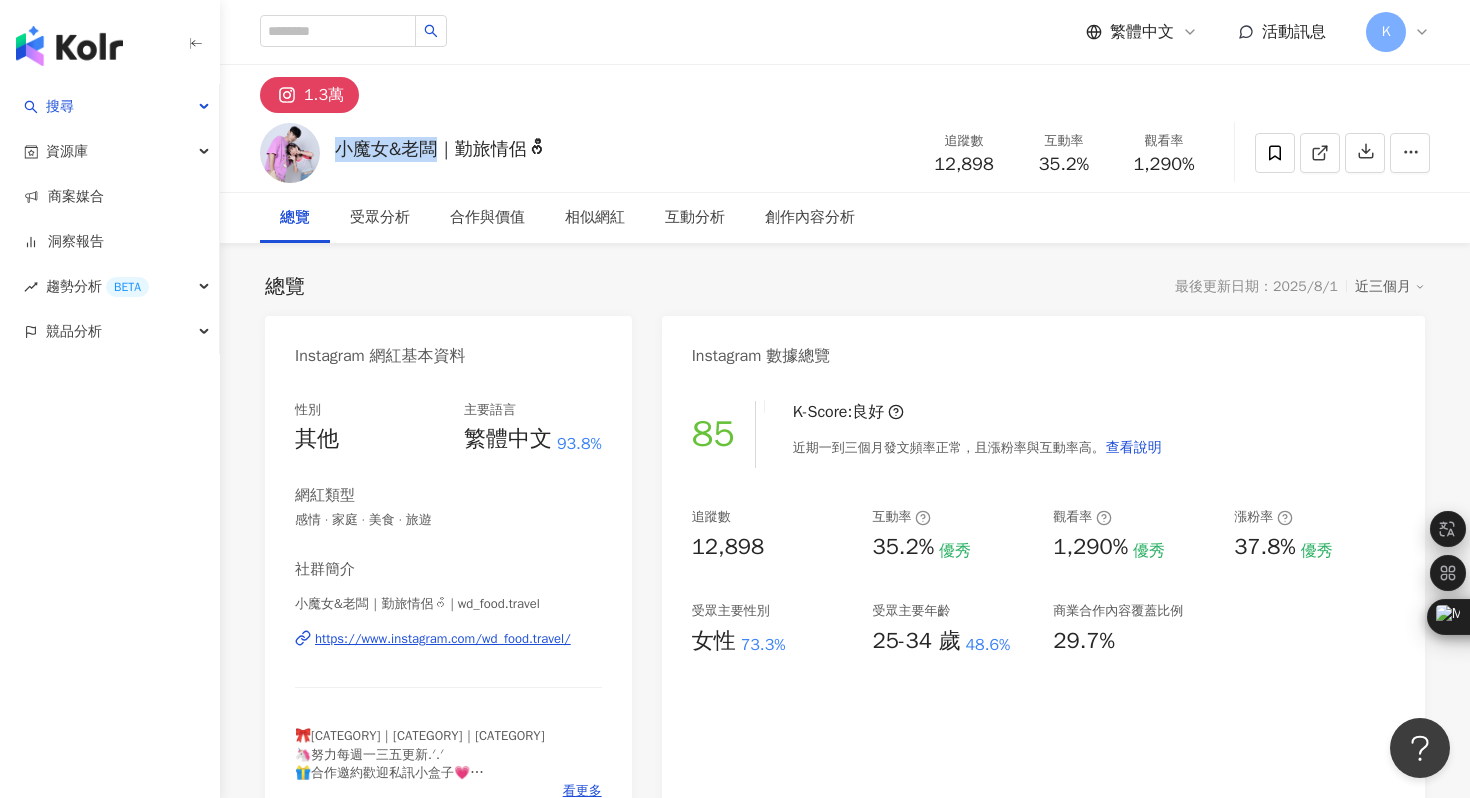 drag, startPoint x: 340, startPoint y: 147, endPoint x: 444, endPoint y: 148, distance: 104.00481 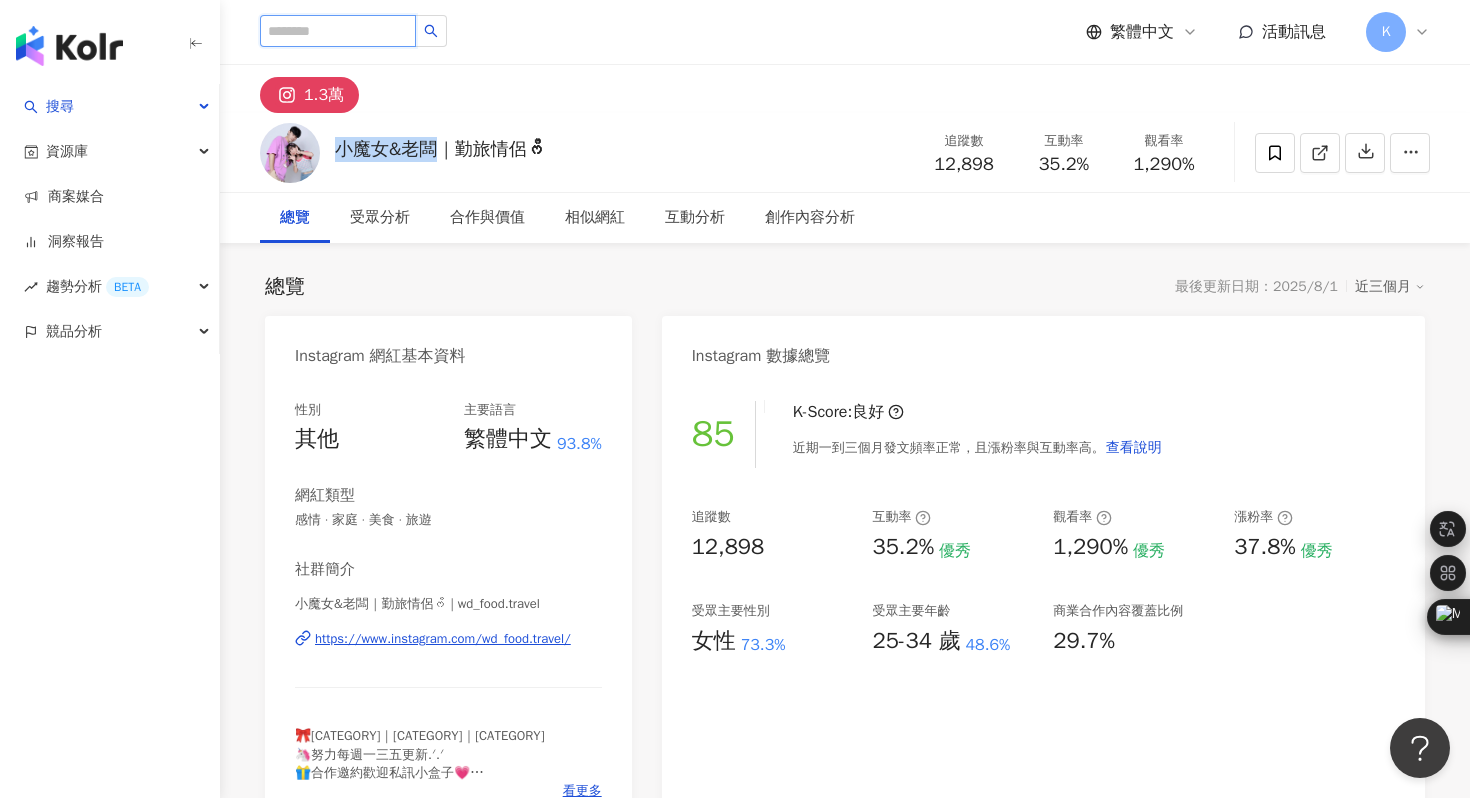 click at bounding box center [338, 31] 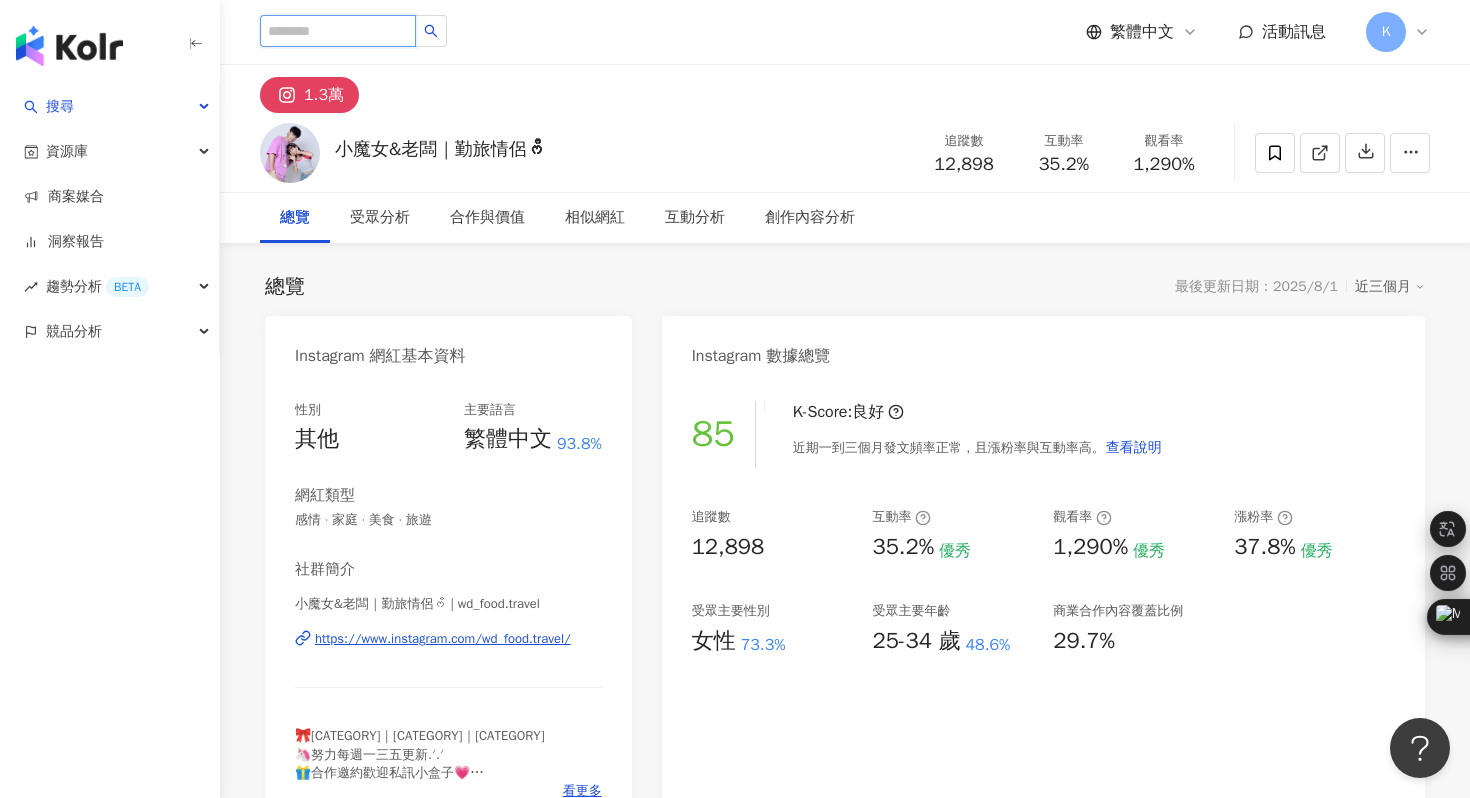 paste on "**********" 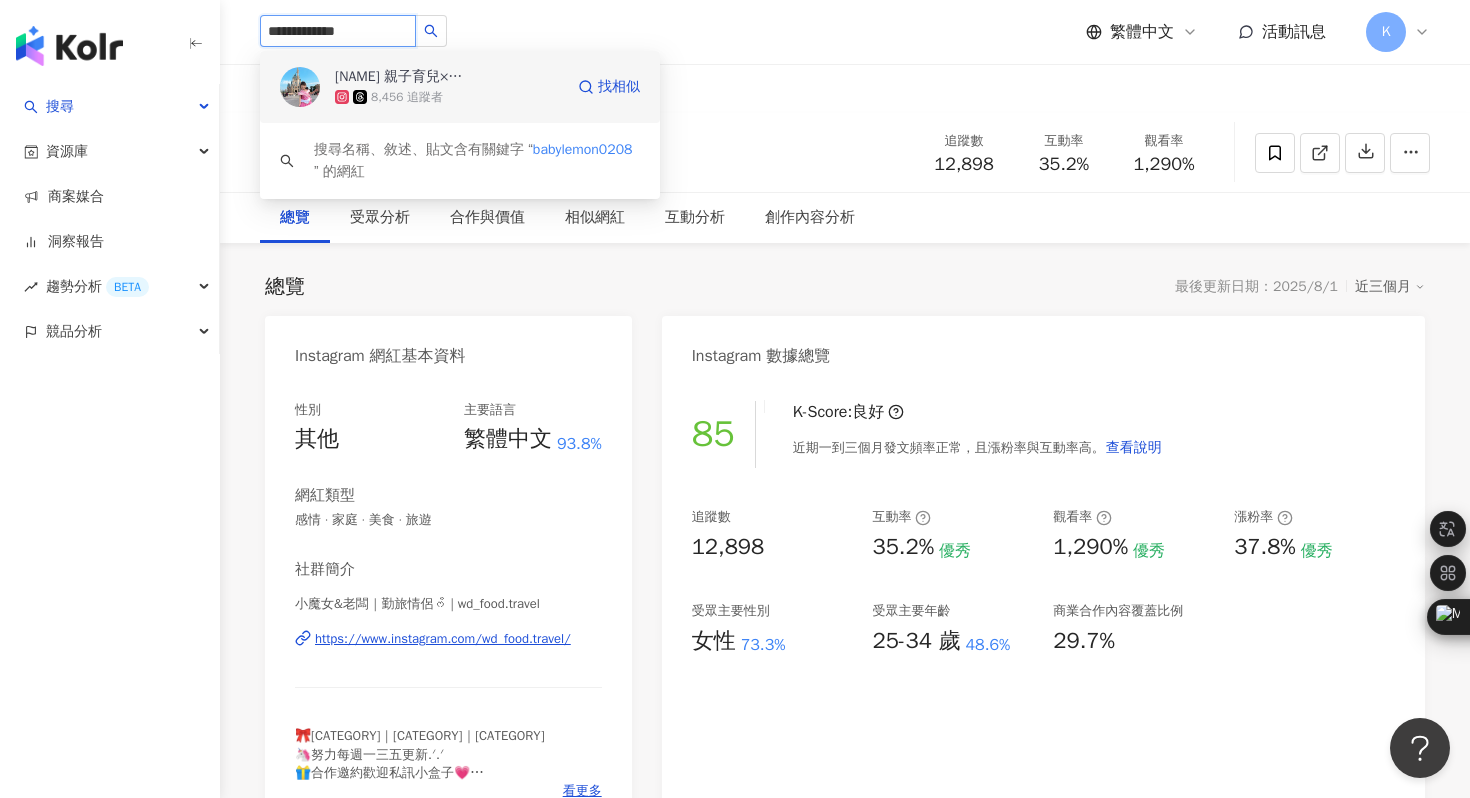 click at bounding box center (300, 87) 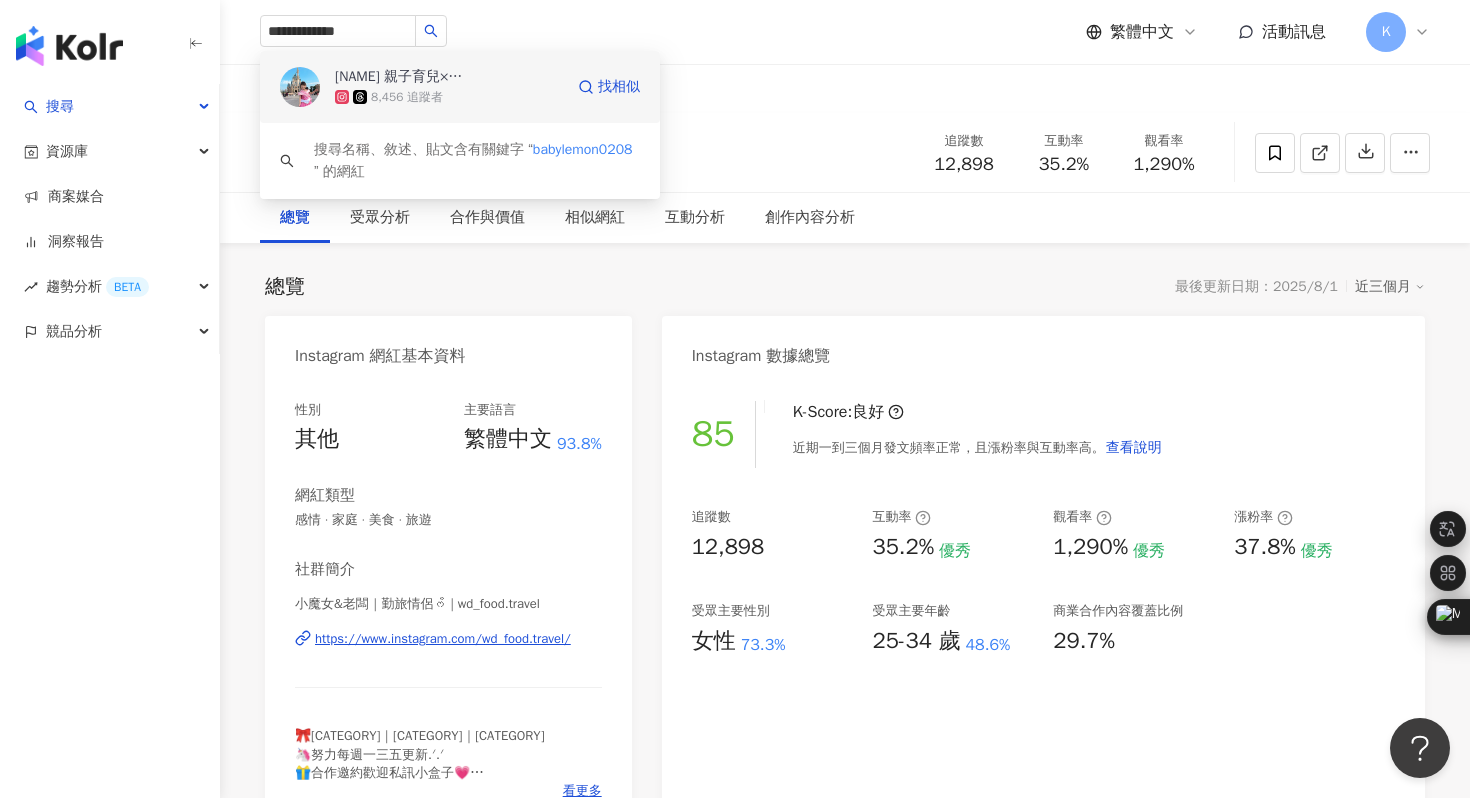 type 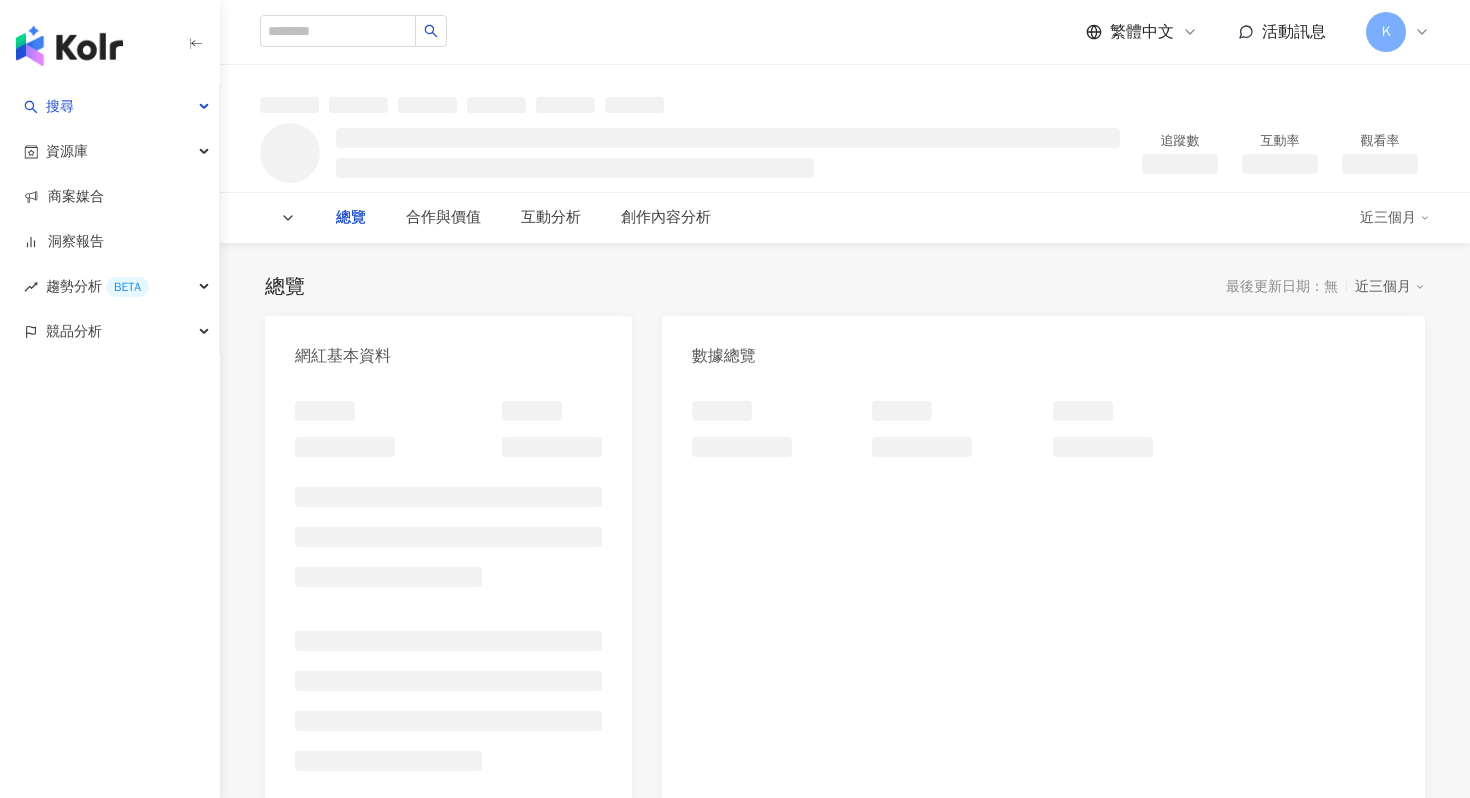 scroll, scrollTop: 0, scrollLeft: 0, axis: both 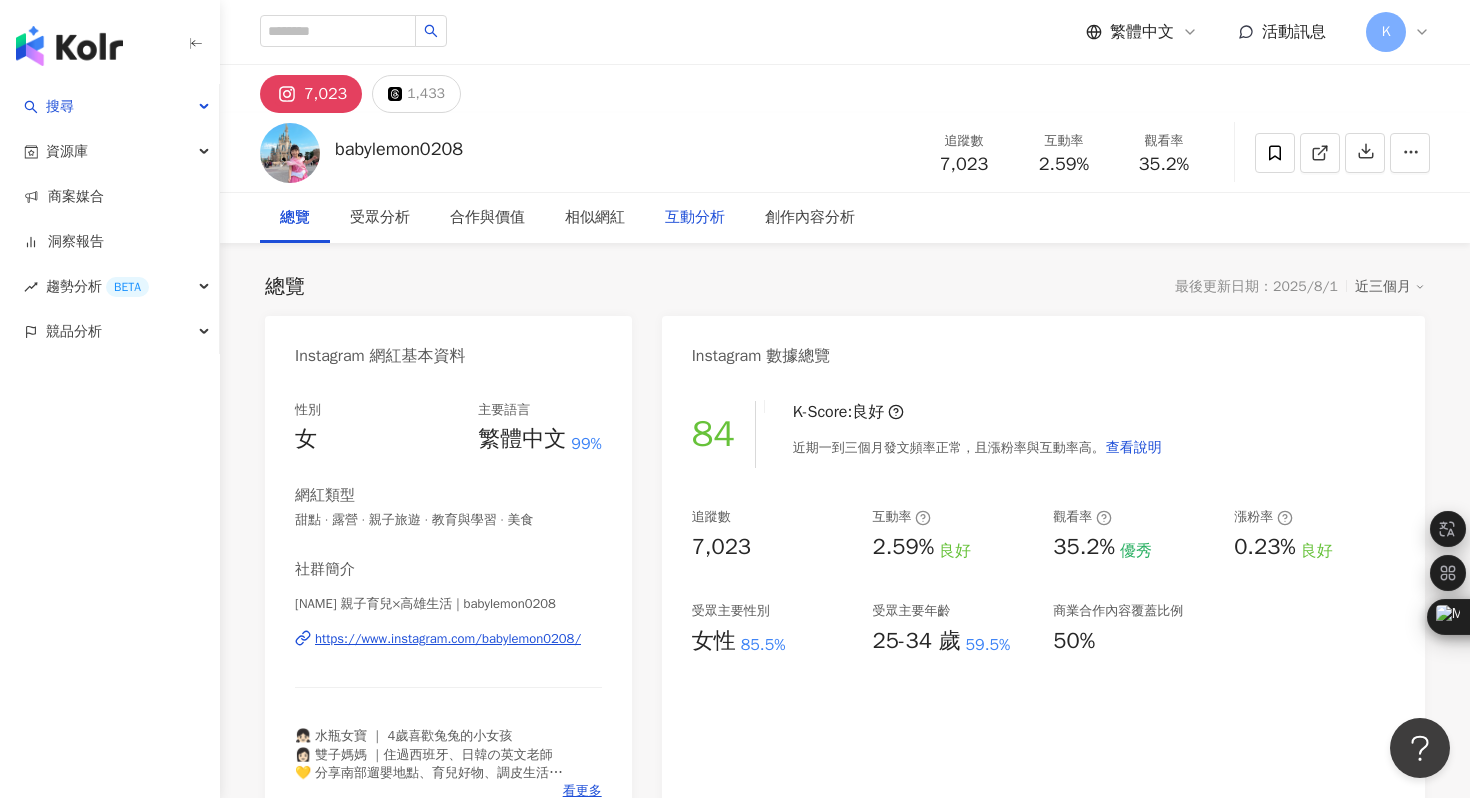 click on "互動分析" at bounding box center [695, 218] 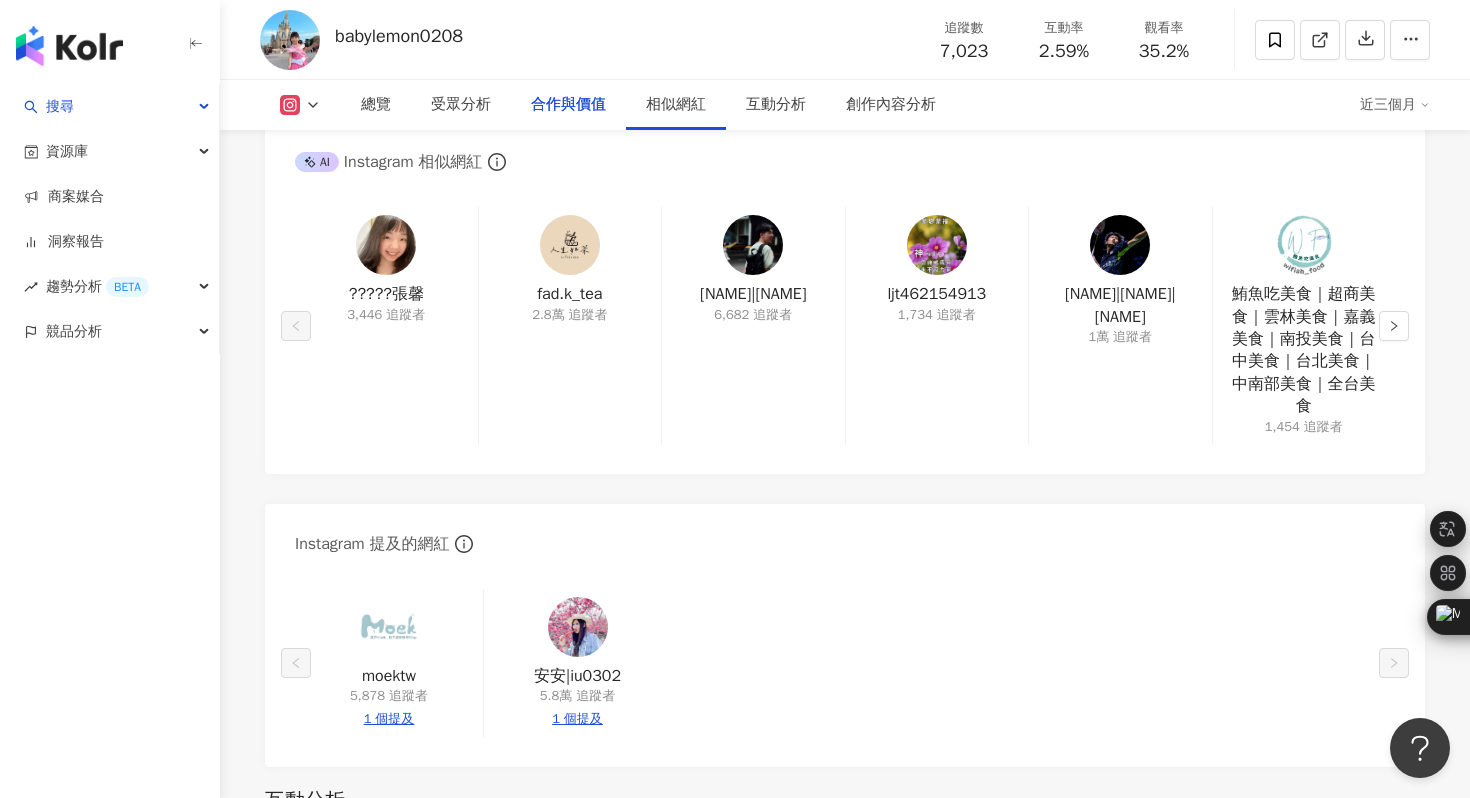 scroll, scrollTop: 3159, scrollLeft: 0, axis: vertical 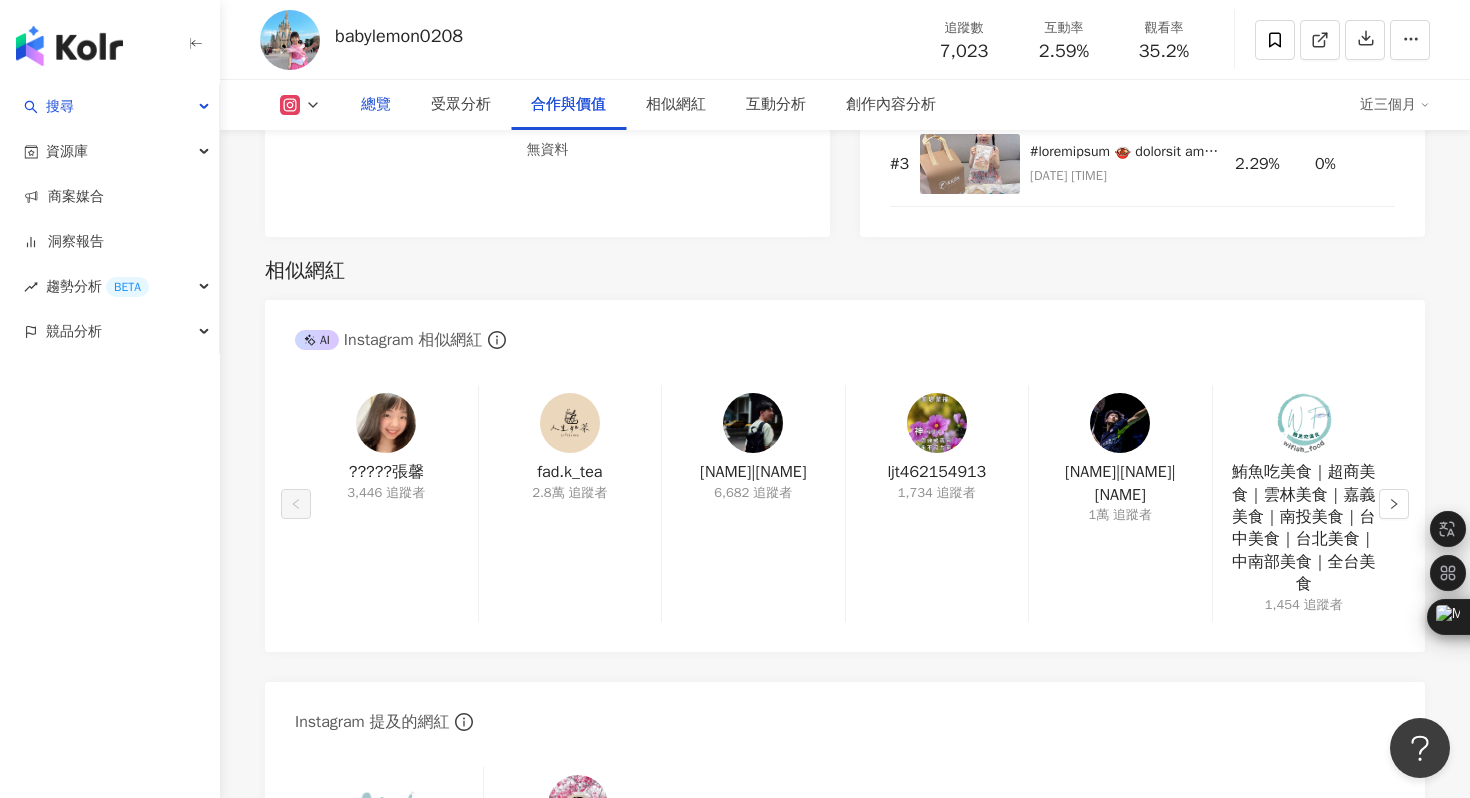 click on "總覽" at bounding box center [376, 105] 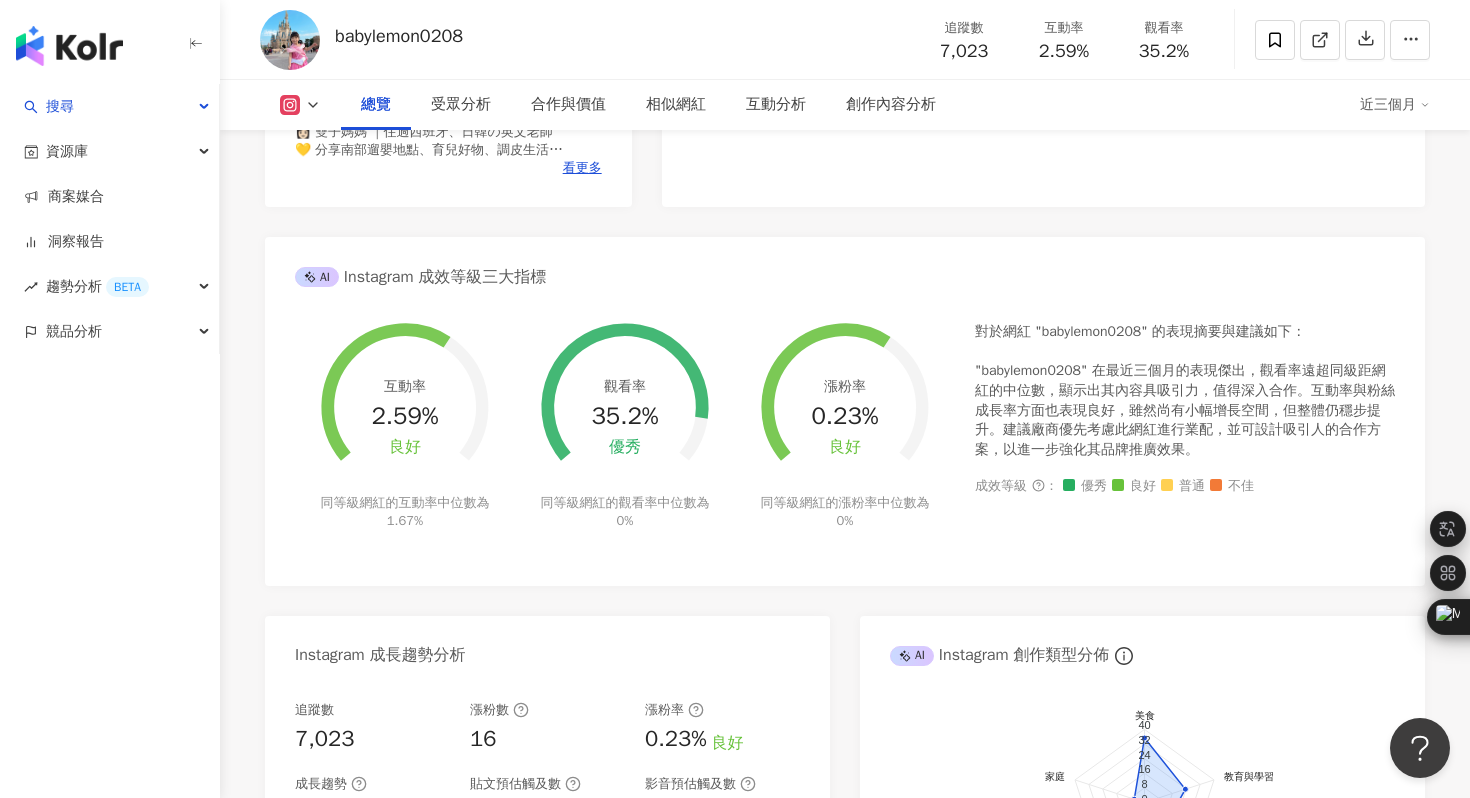 scroll, scrollTop: 0, scrollLeft: 0, axis: both 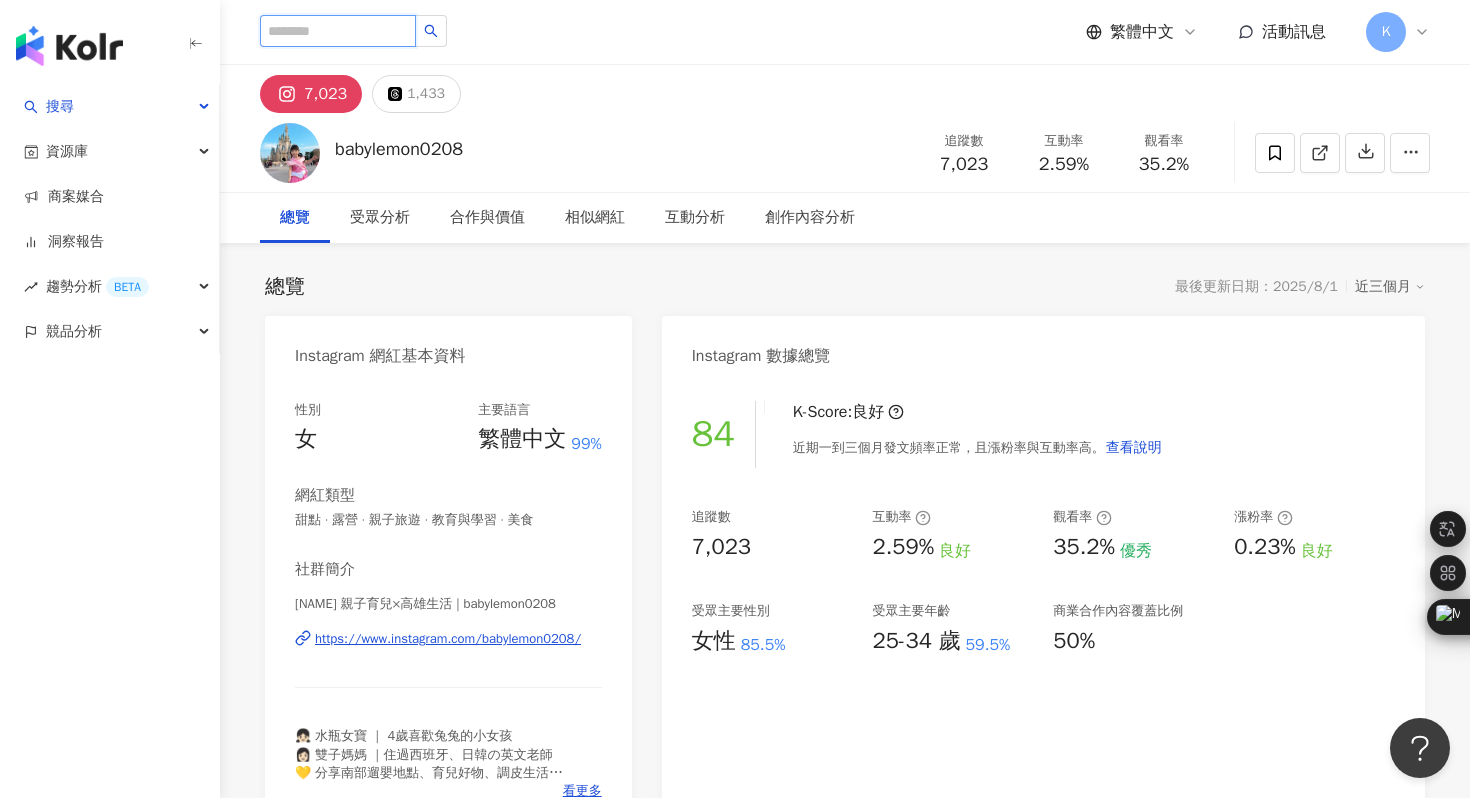click at bounding box center [338, 31] 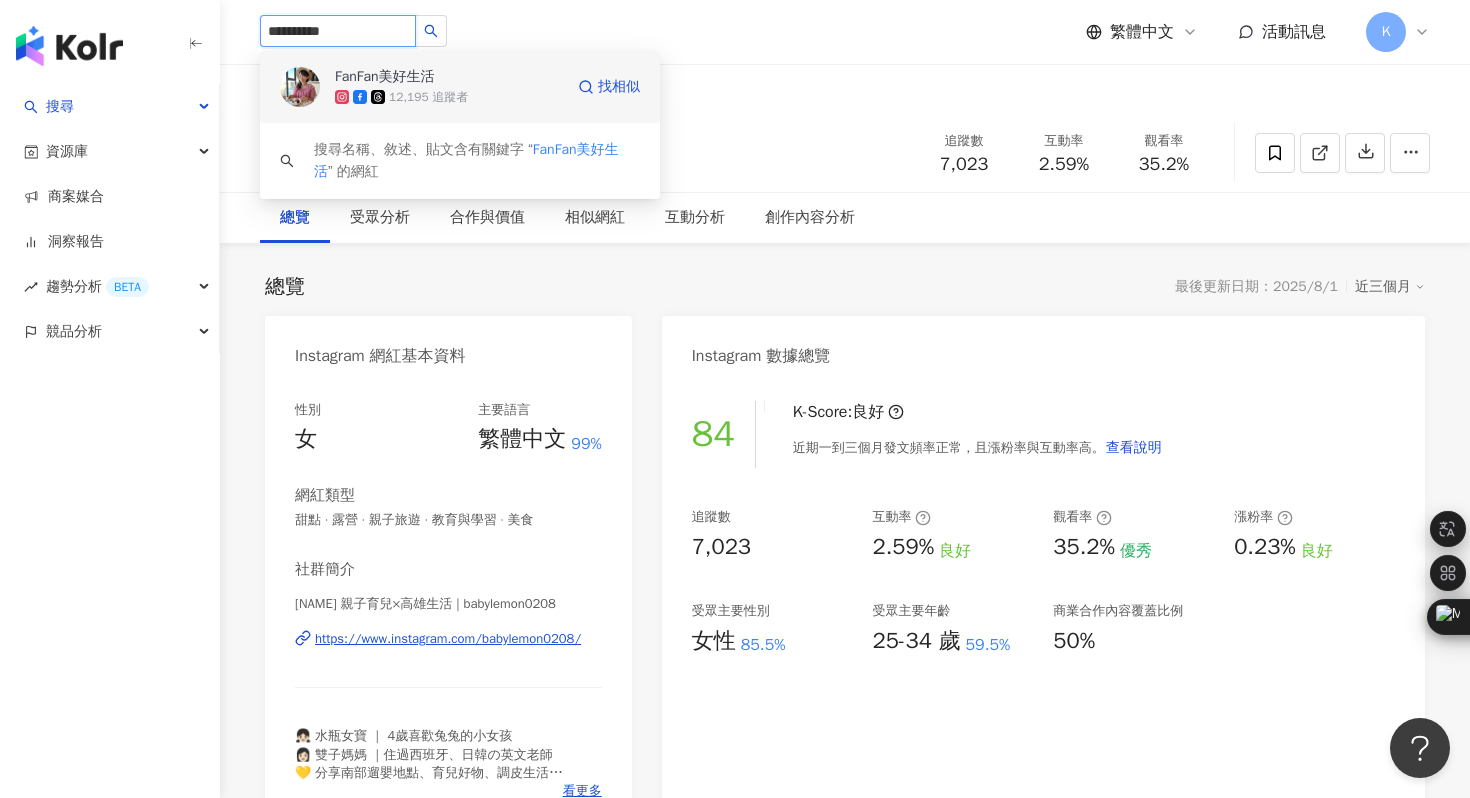 click at bounding box center [300, 87] 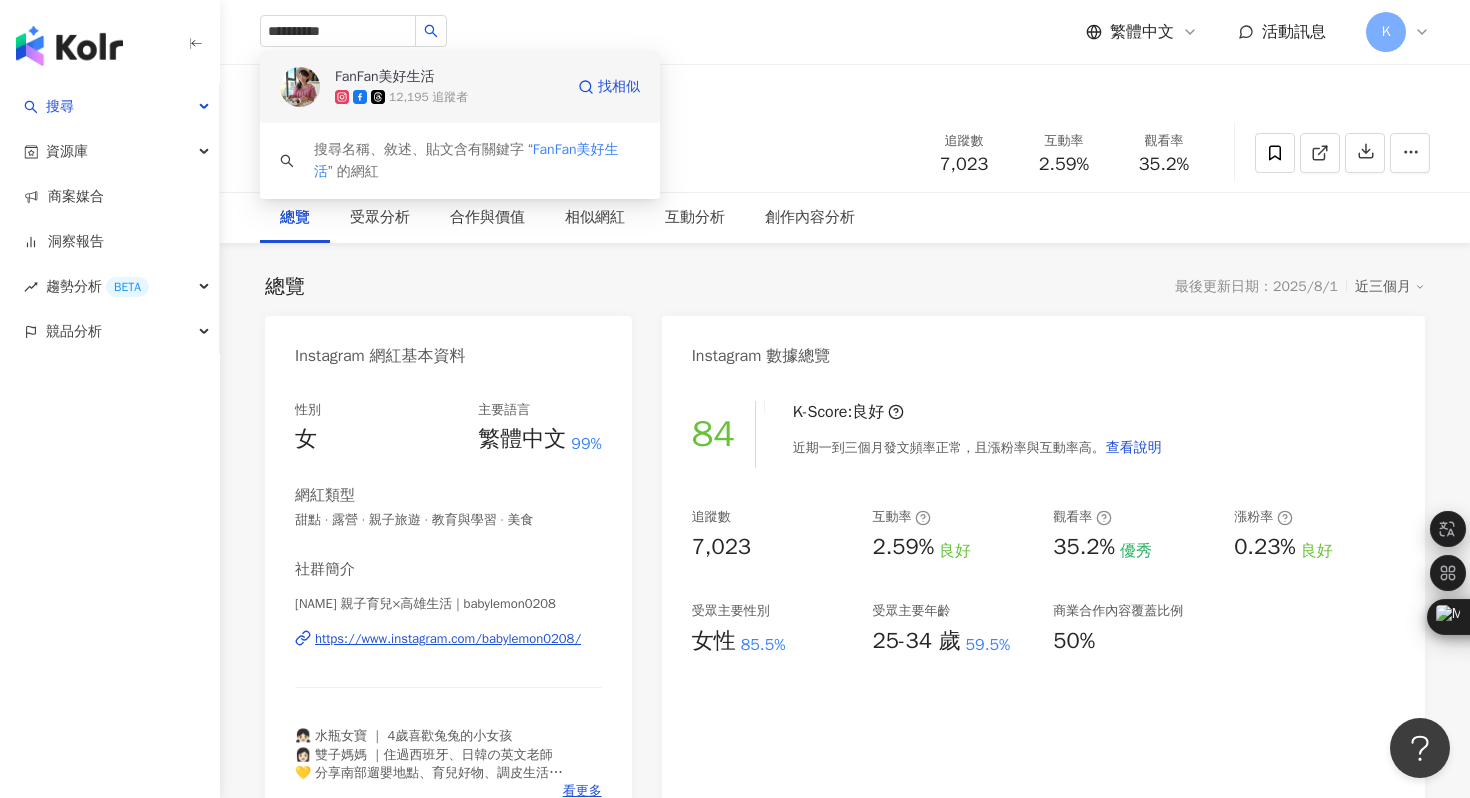 type 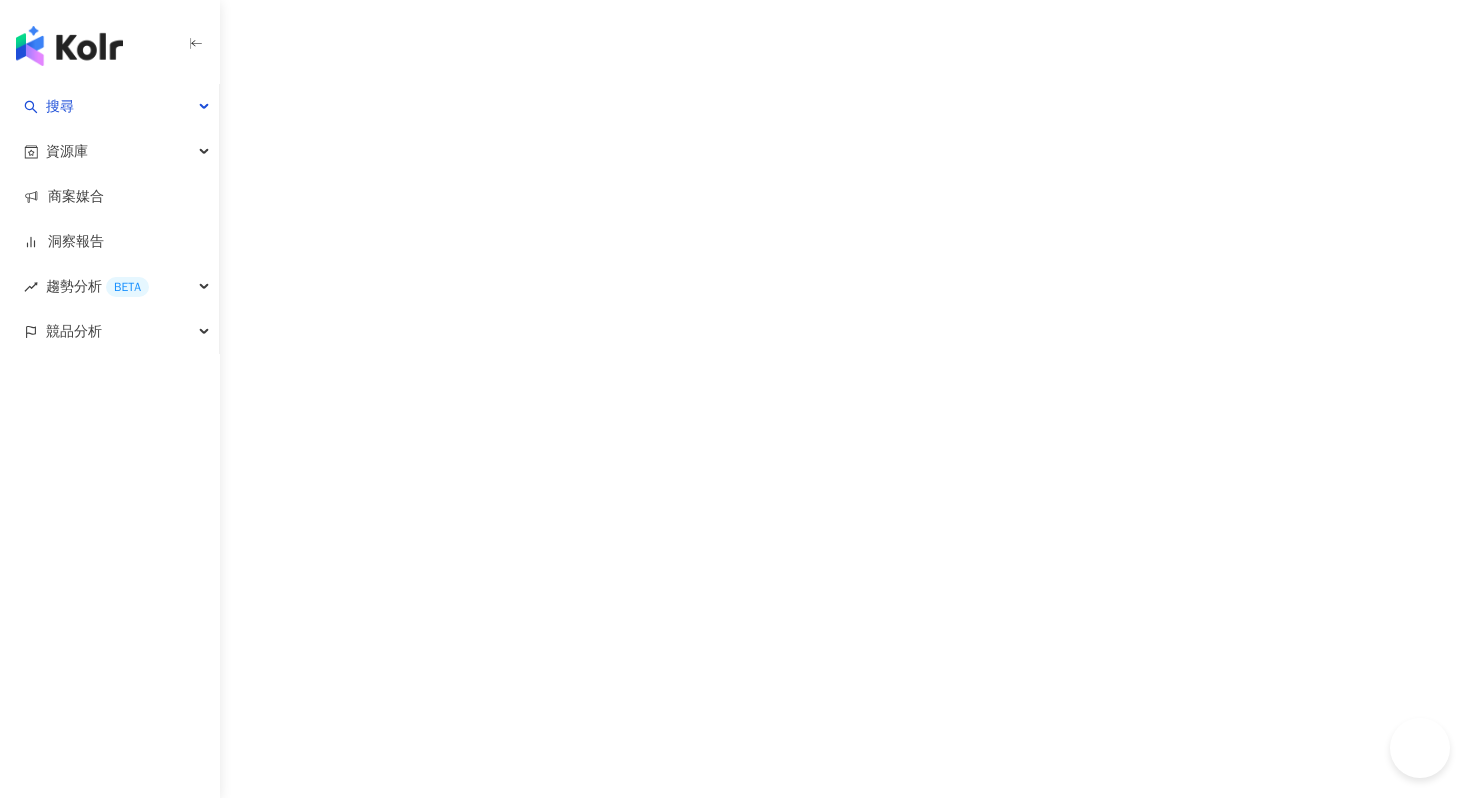 scroll, scrollTop: 0, scrollLeft: 0, axis: both 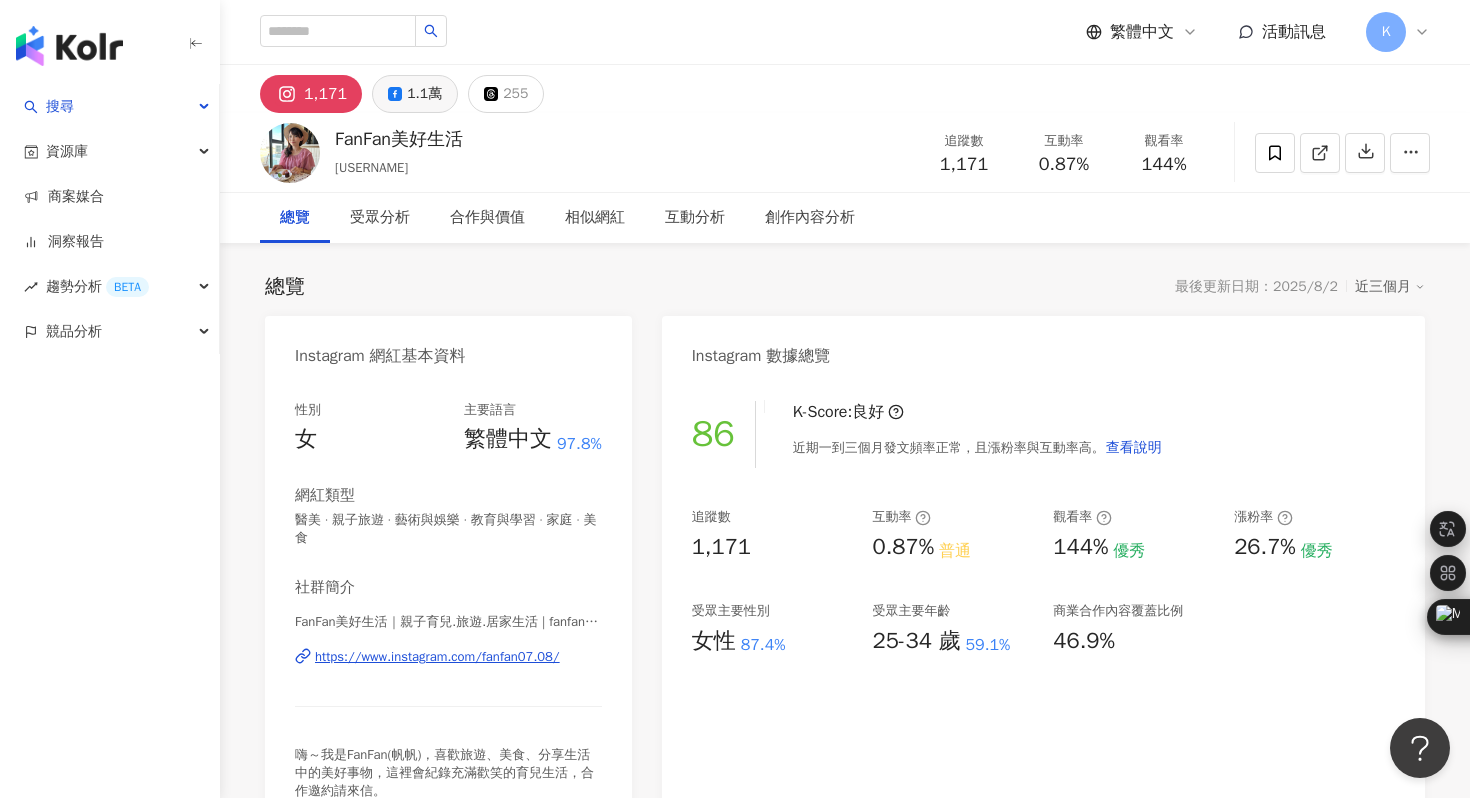 click on "1.1萬" at bounding box center [424, 94] 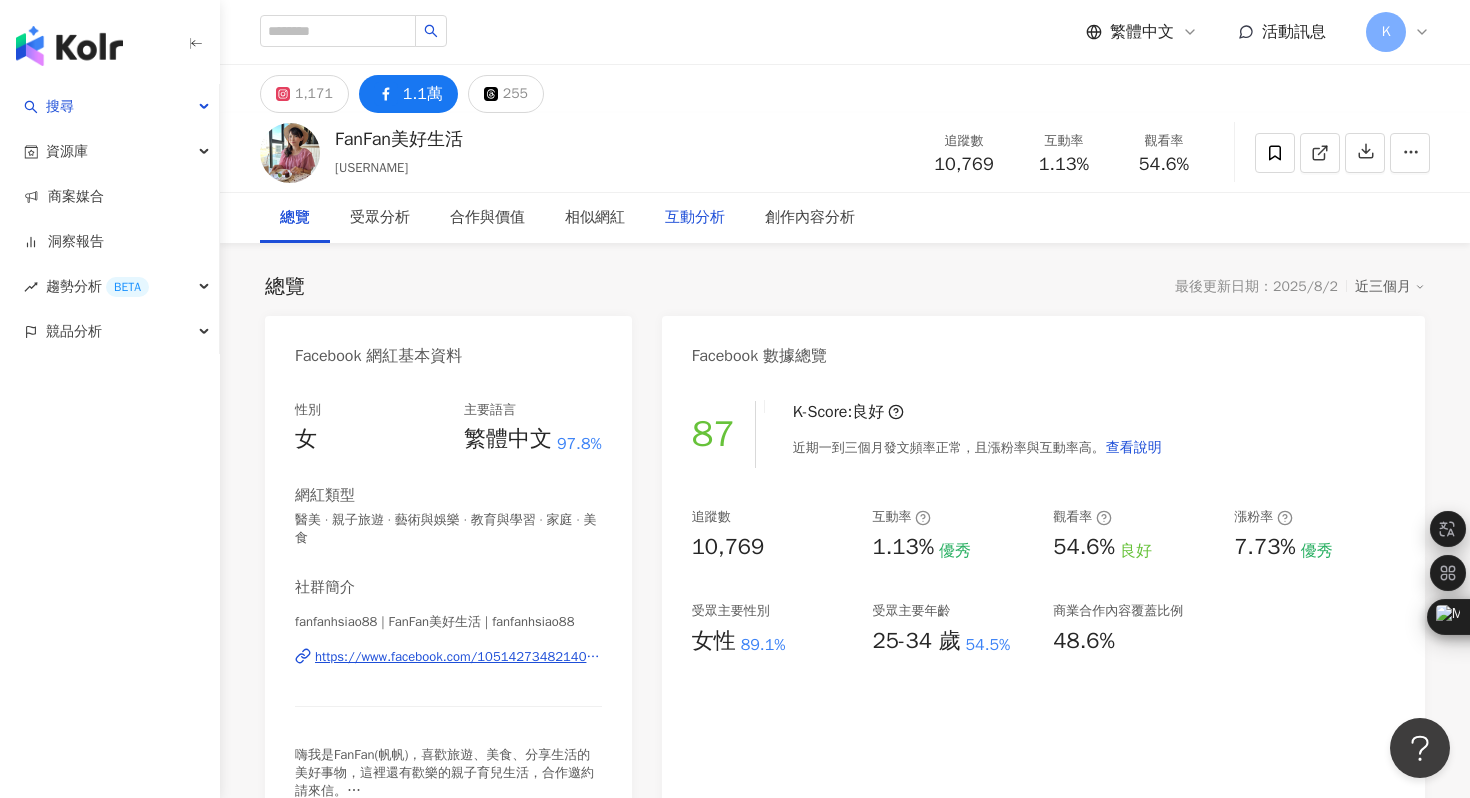 click on "互動分析" at bounding box center (695, 218) 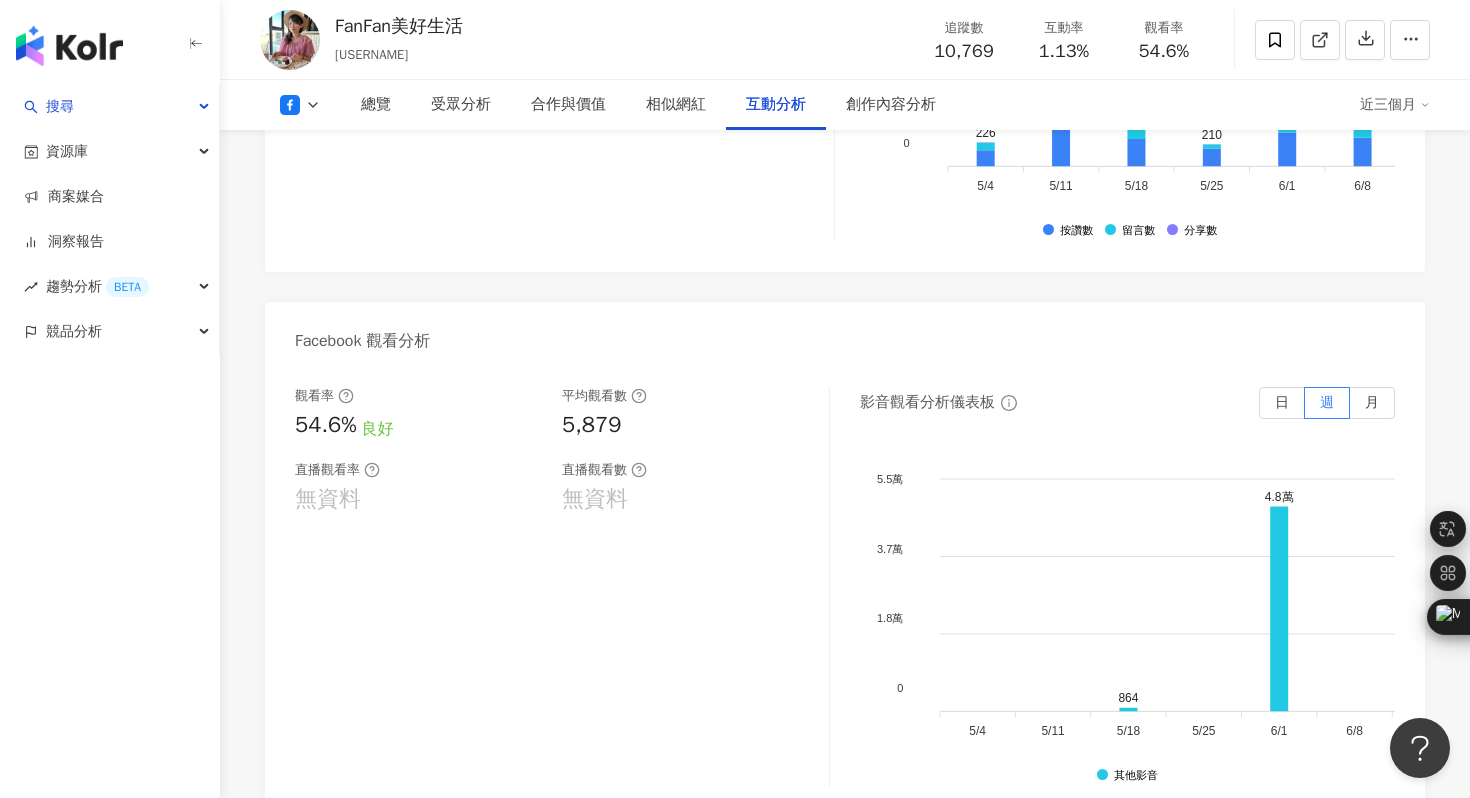 scroll, scrollTop: 4110, scrollLeft: 0, axis: vertical 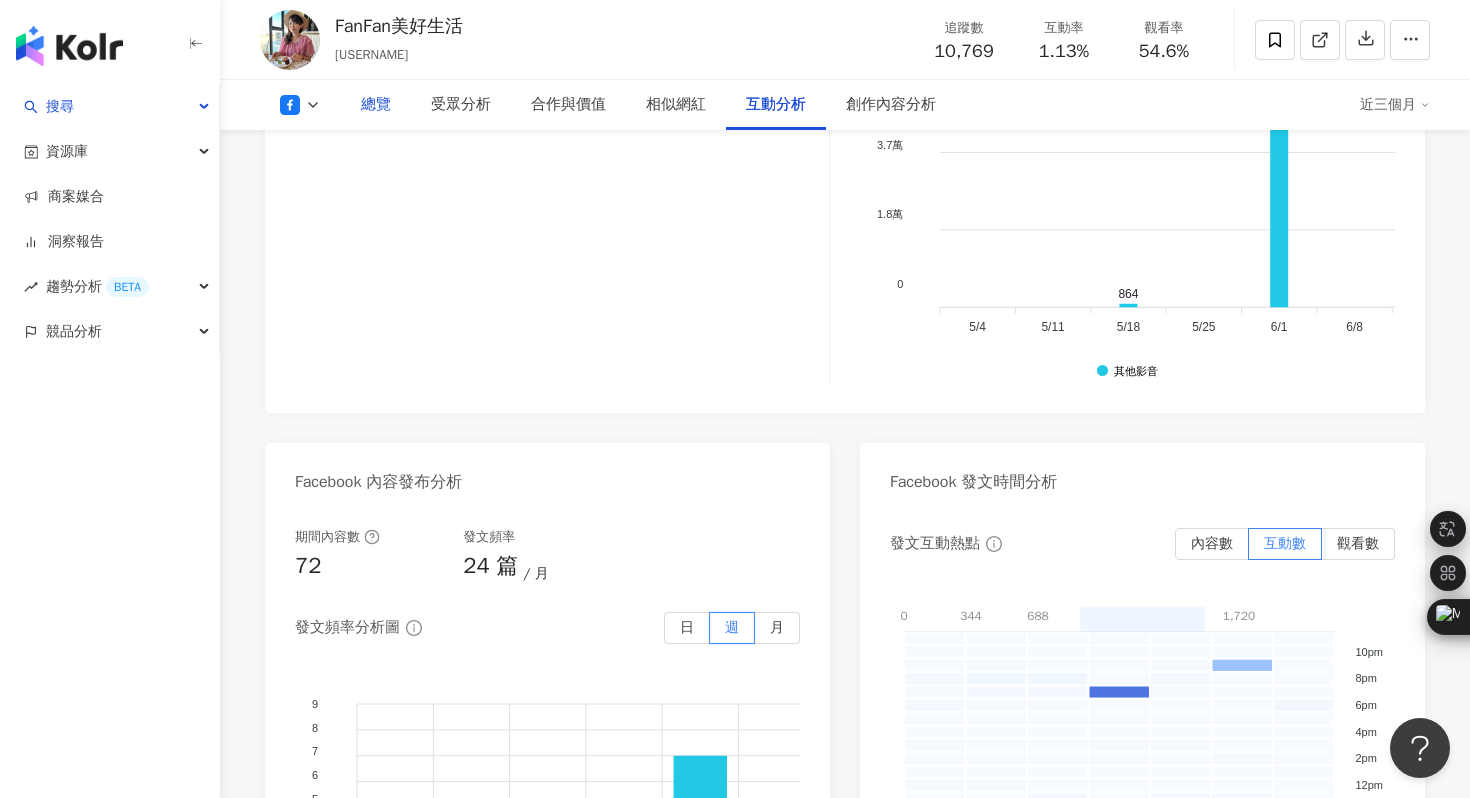 click on "總覽" at bounding box center [376, 105] 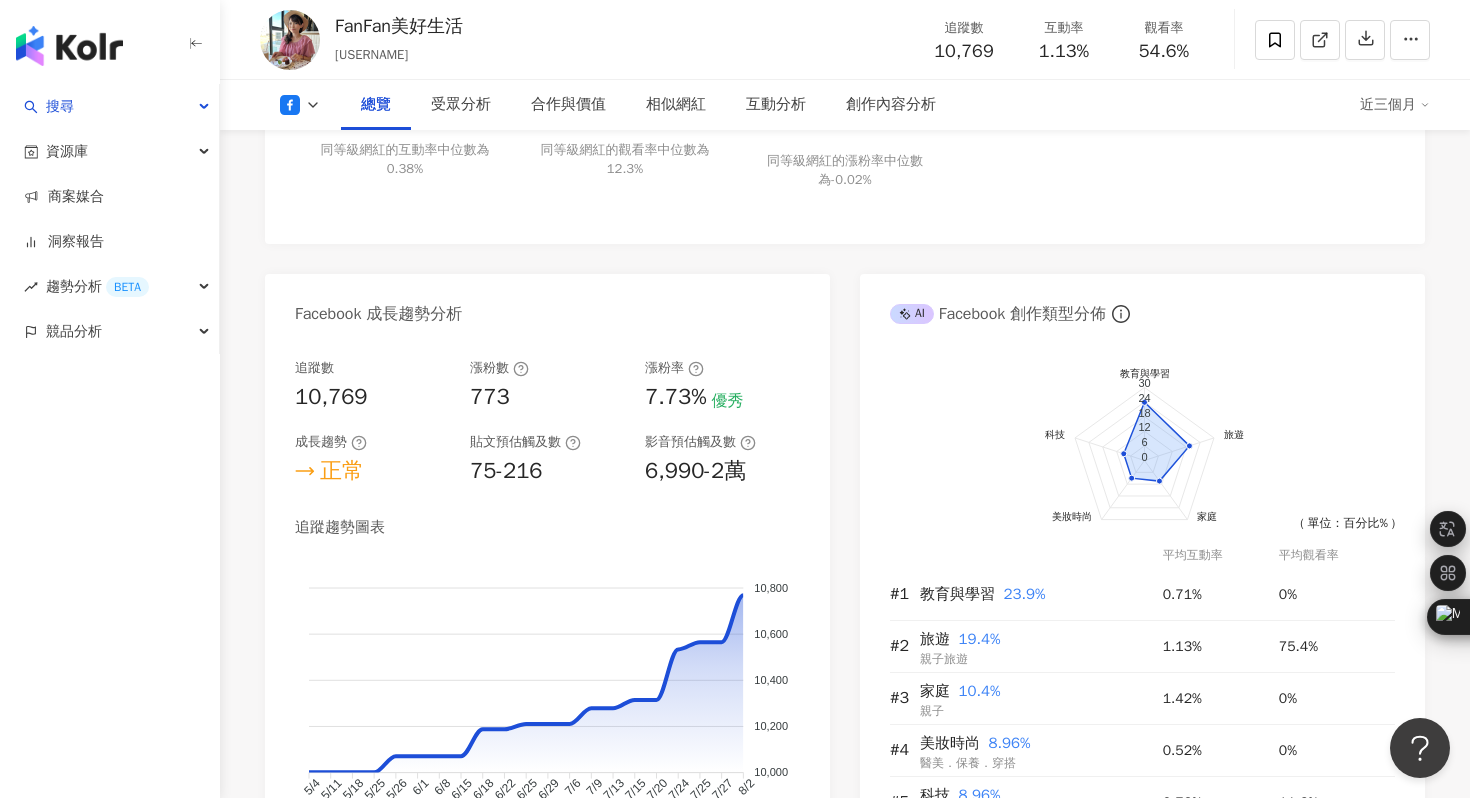 scroll, scrollTop: 997, scrollLeft: 0, axis: vertical 